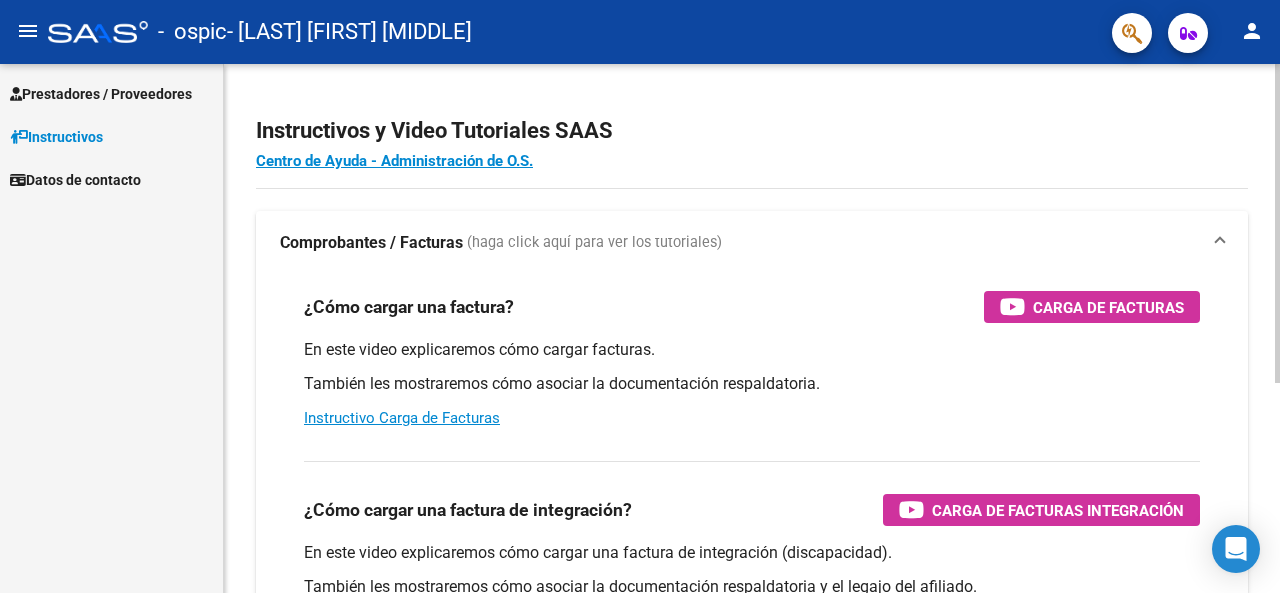 scroll, scrollTop: 0, scrollLeft: 0, axis: both 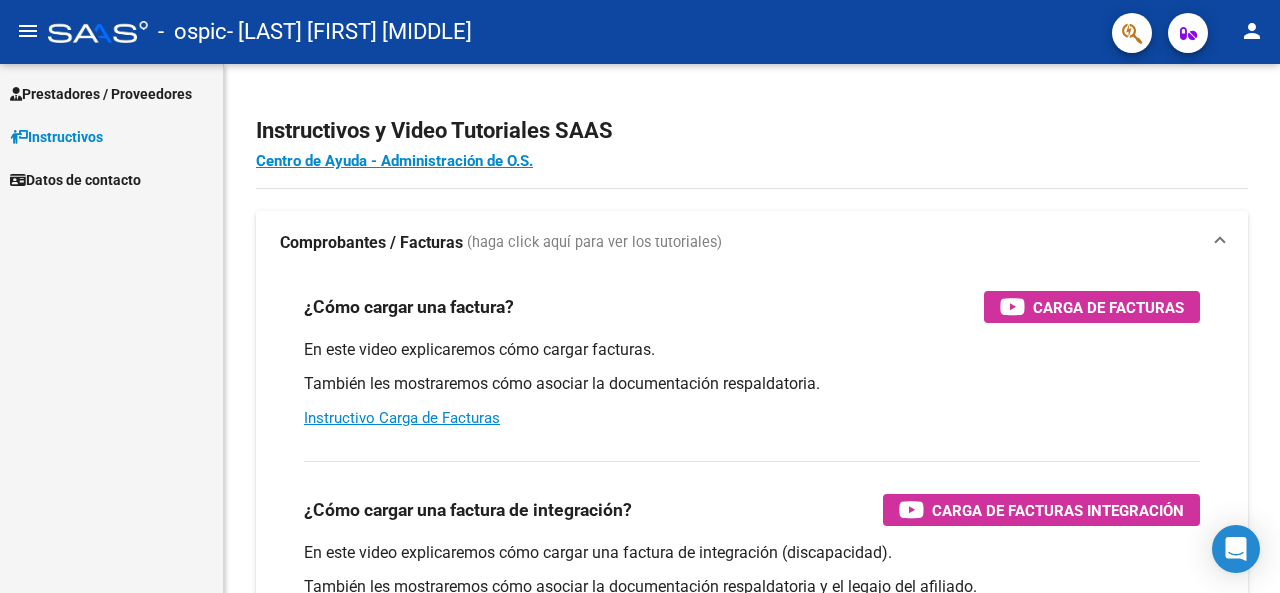 click on "Prestadores / Proveedores" at bounding box center (101, 94) 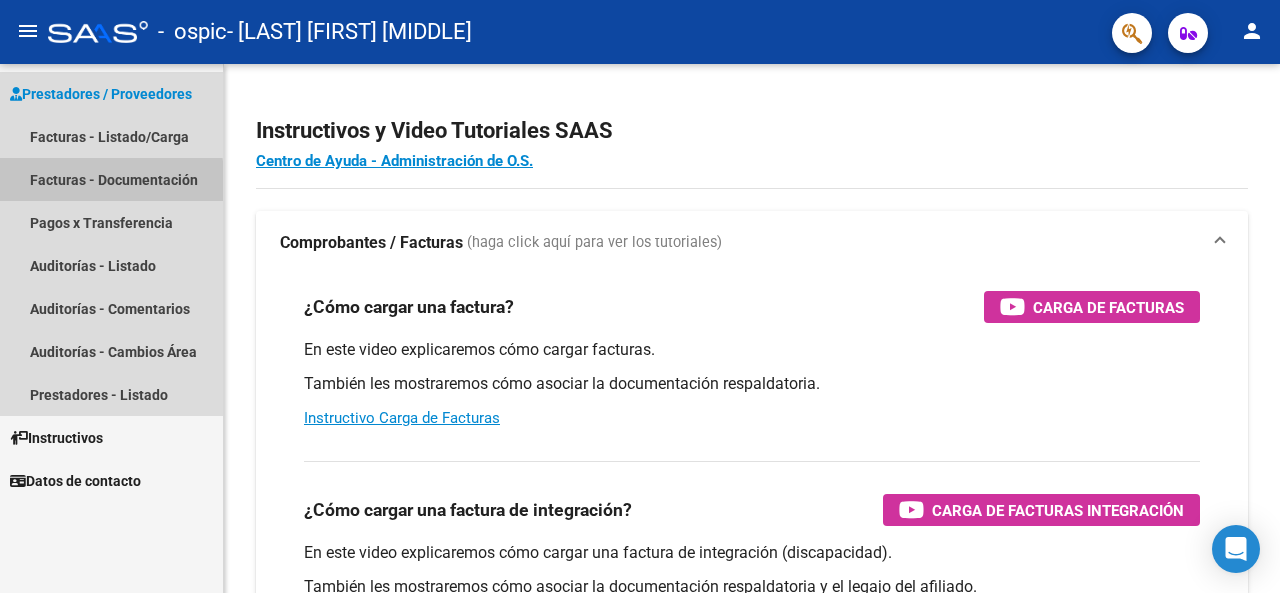 click on "Facturas - Documentación" at bounding box center [111, 179] 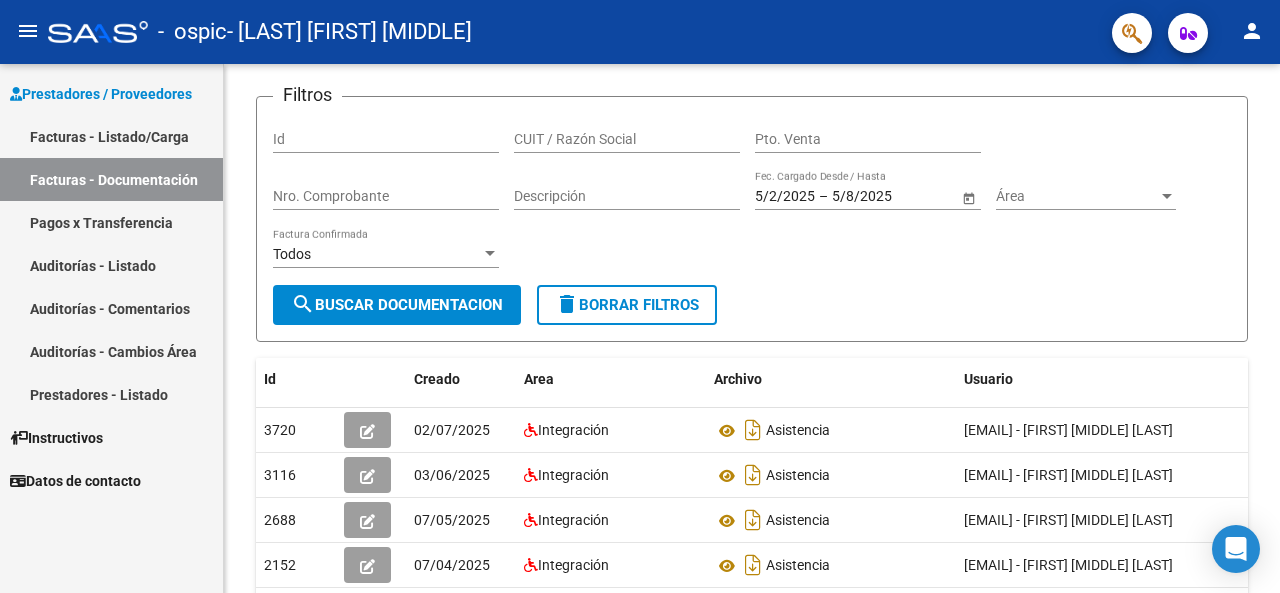 scroll, scrollTop: 0, scrollLeft: 0, axis: both 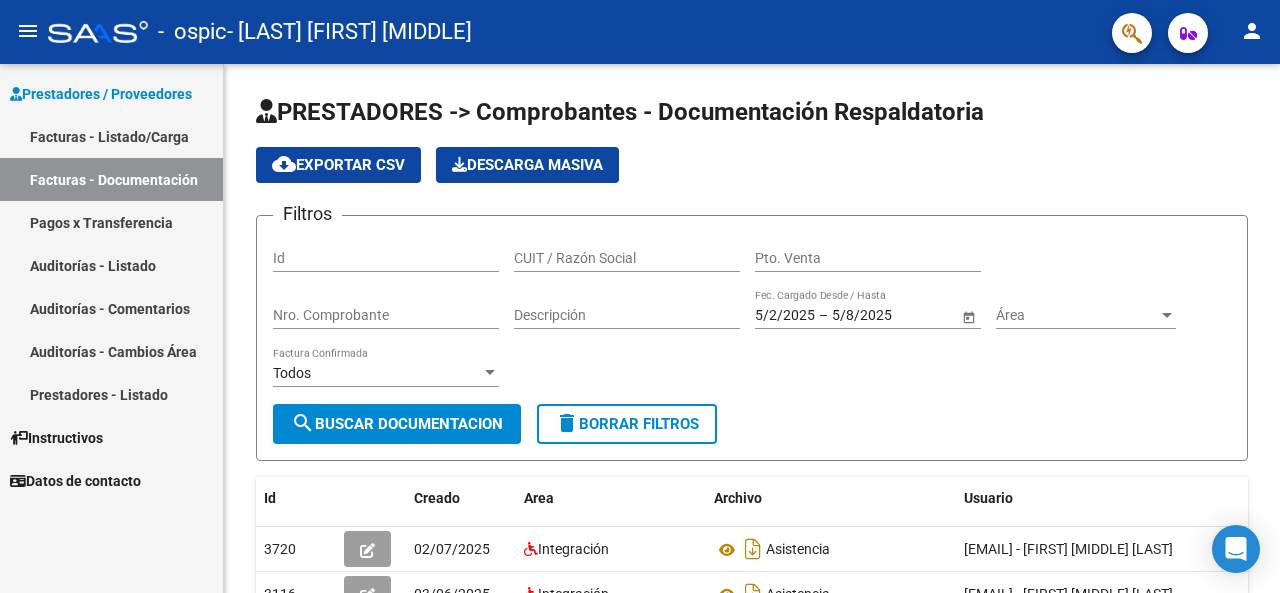 click on "Facturas - Listado/Carga" at bounding box center (111, 136) 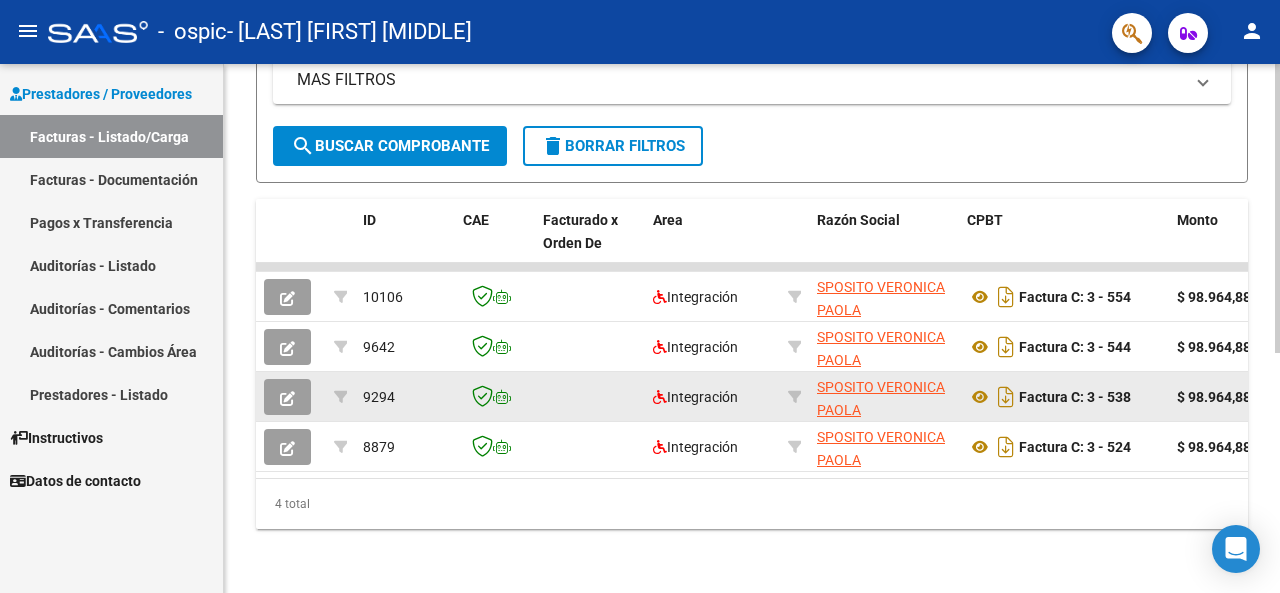 scroll, scrollTop: 0, scrollLeft: 0, axis: both 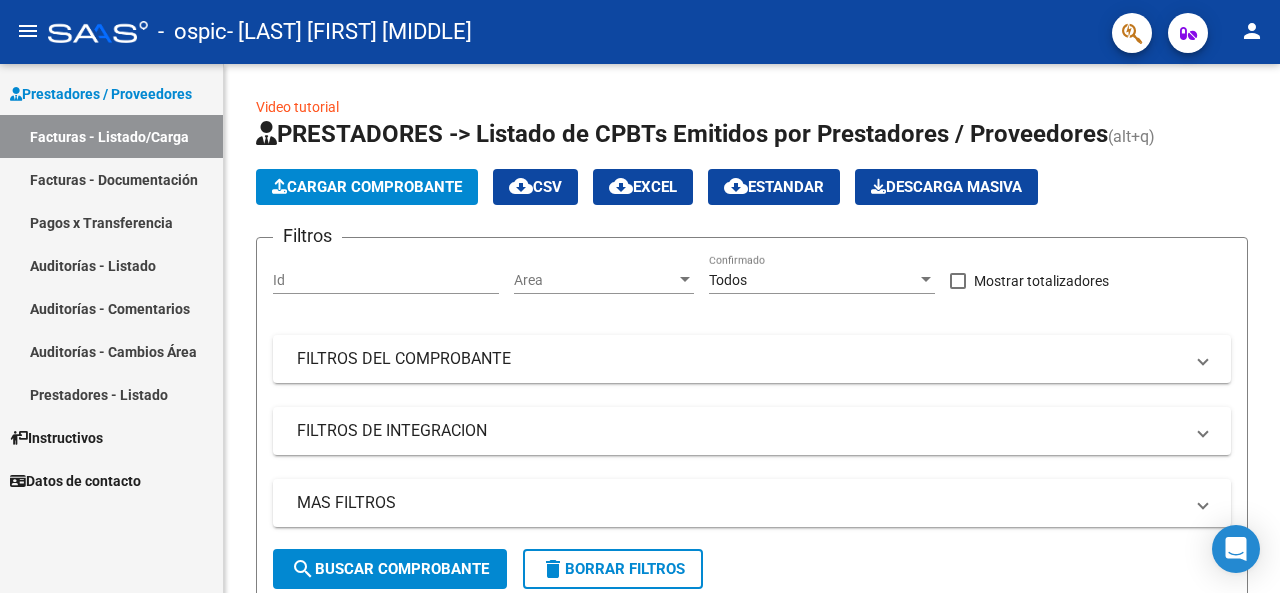 click on "Facturas - Documentación" at bounding box center [111, 179] 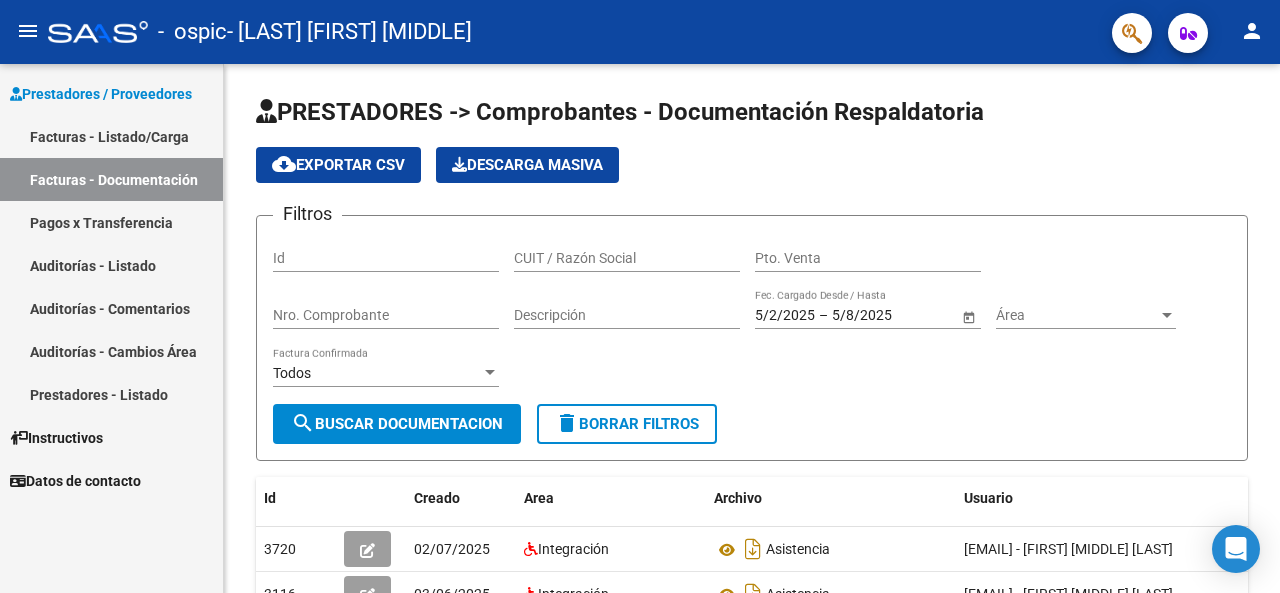 click on "Facturas - Listado/Carga" at bounding box center [111, 136] 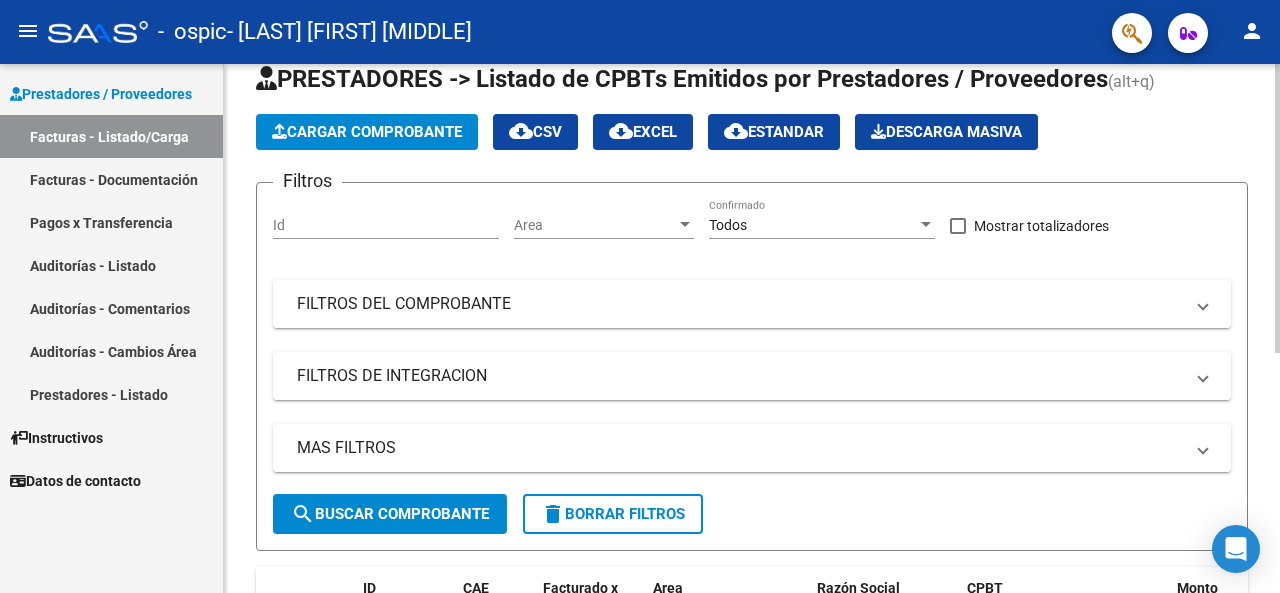 scroll, scrollTop: 0, scrollLeft: 0, axis: both 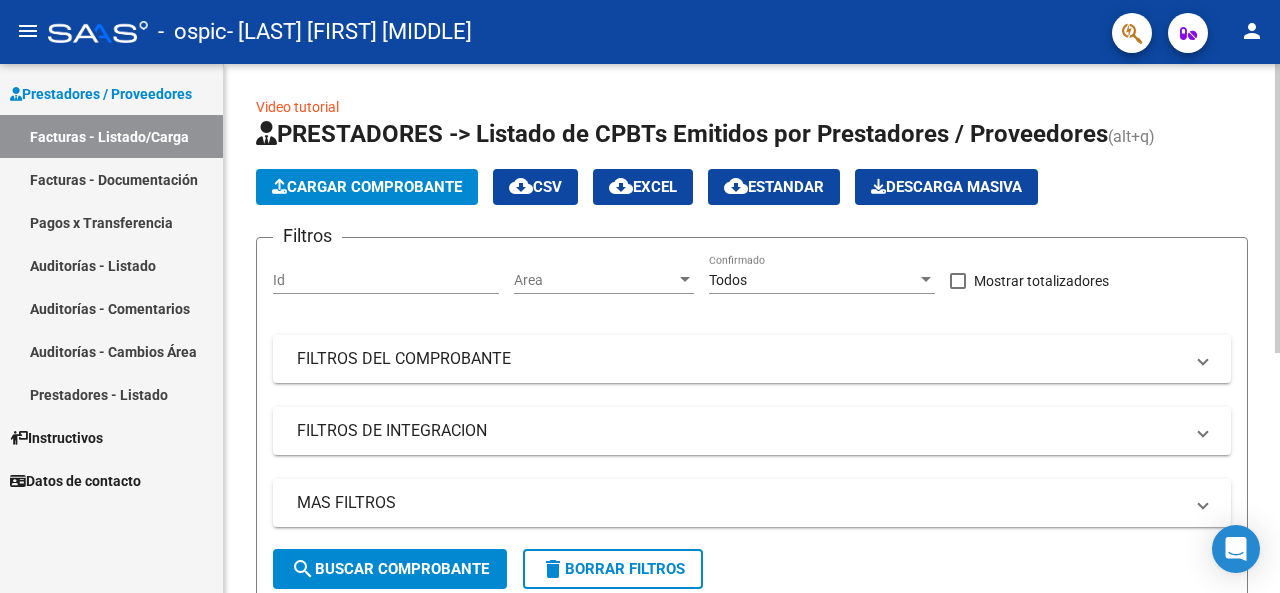 click on "Cargar Comprobante" 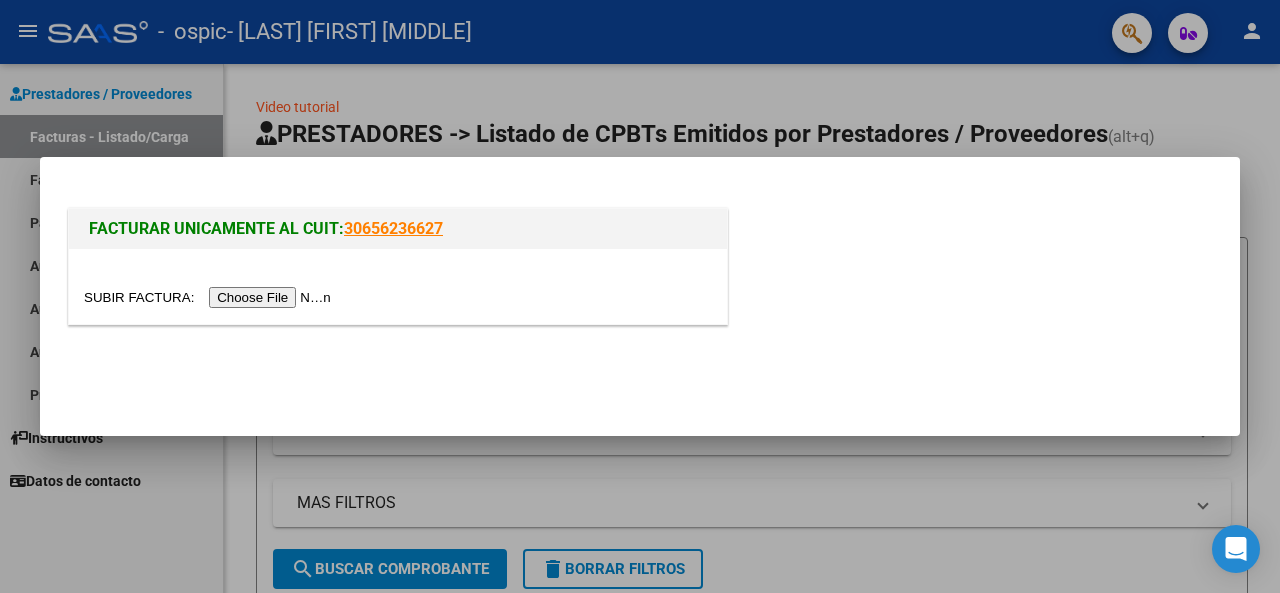 click at bounding box center [210, 297] 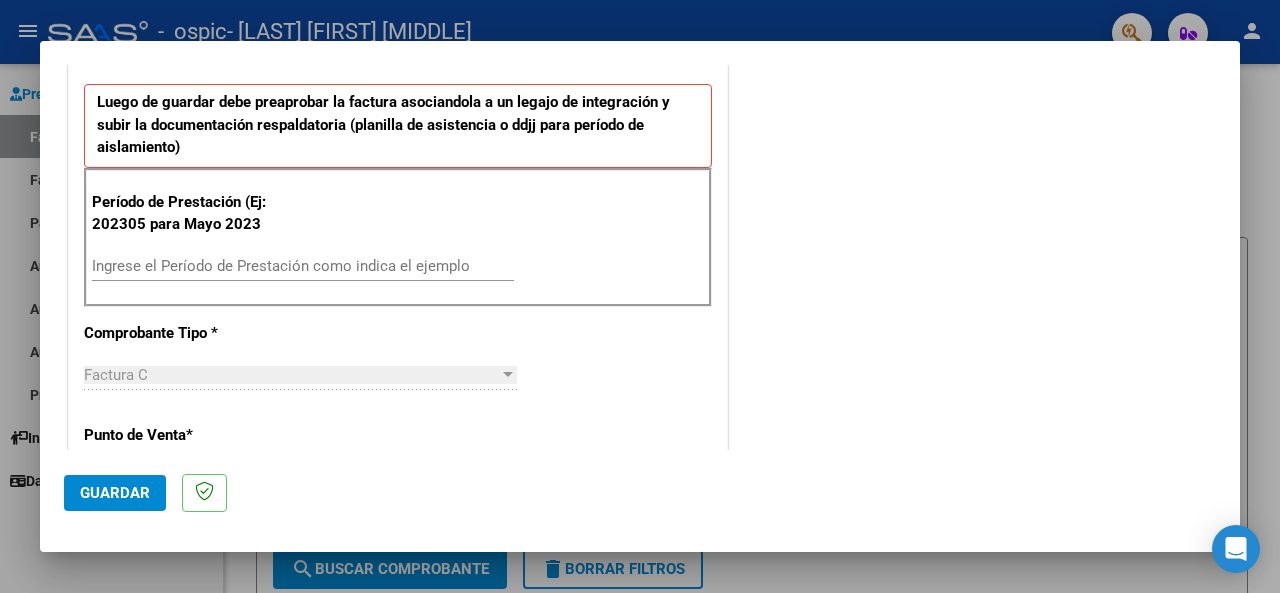 scroll, scrollTop: 600, scrollLeft: 0, axis: vertical 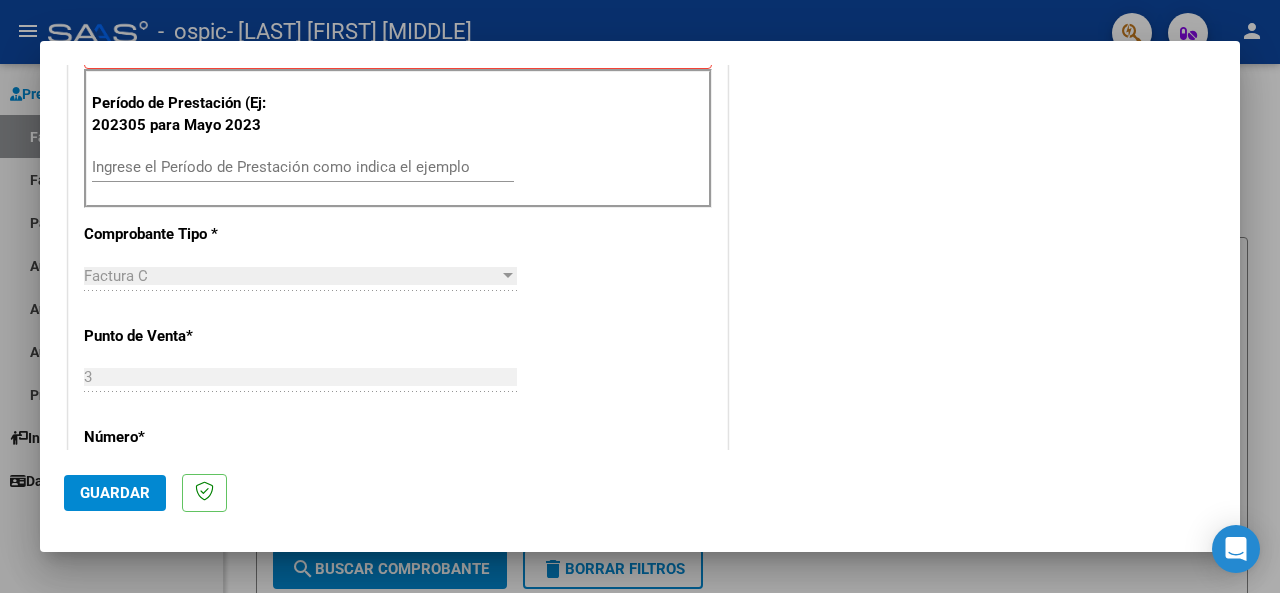 click on "Ingrese el Período de Prestación como indica el ejemplo" at bounding box center [303, 167] 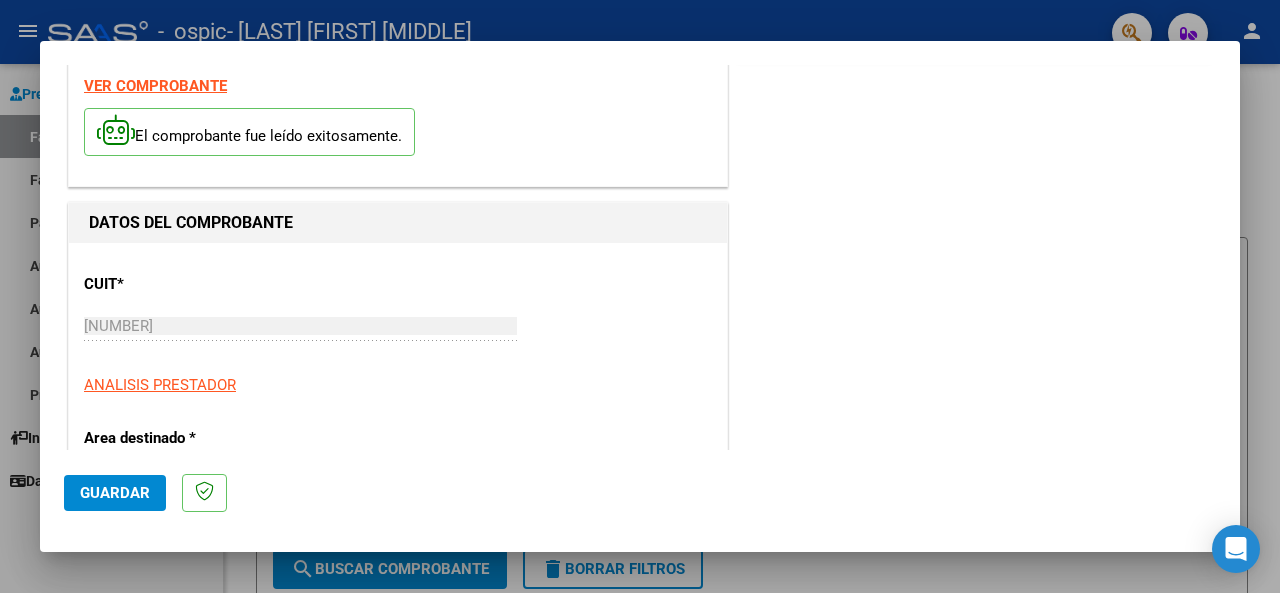 scroll, scrollTop: 0, scrollLeft: 0, axis: both 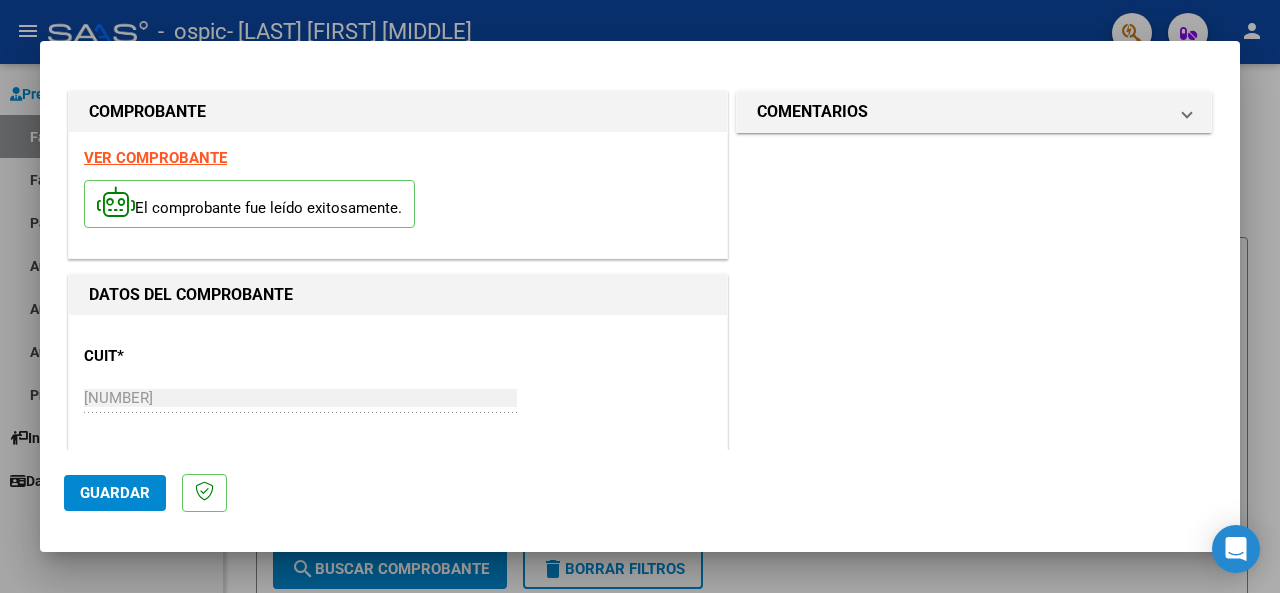 type on "202507" 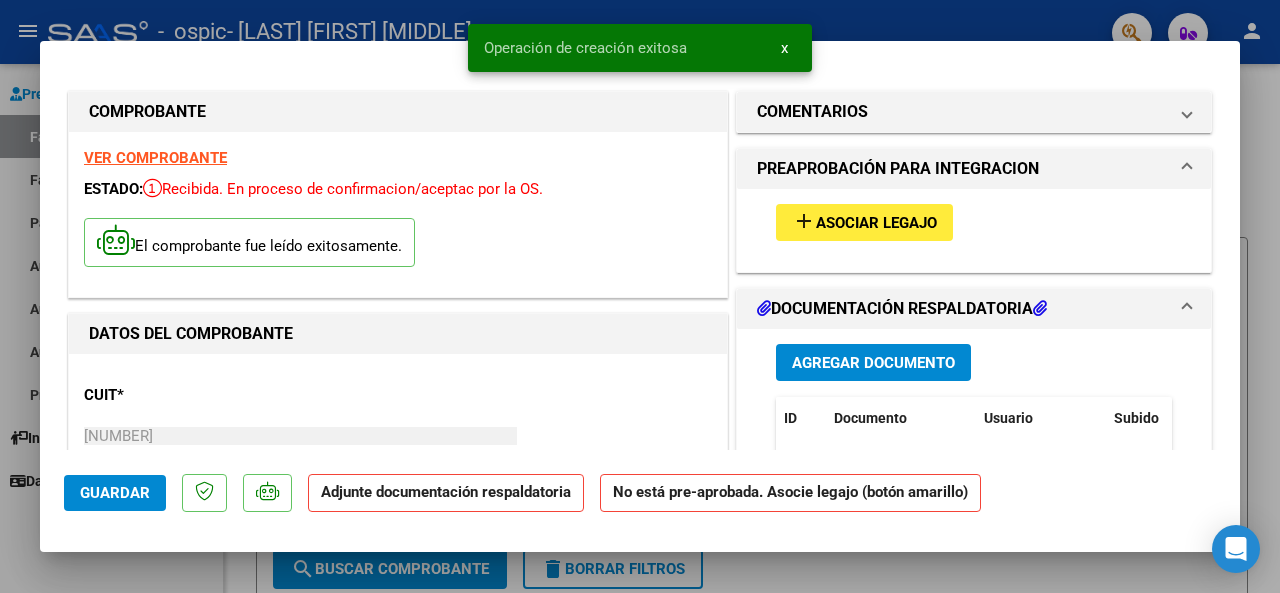 click on "Asociar Legajo" at bounding box center [876, 223] 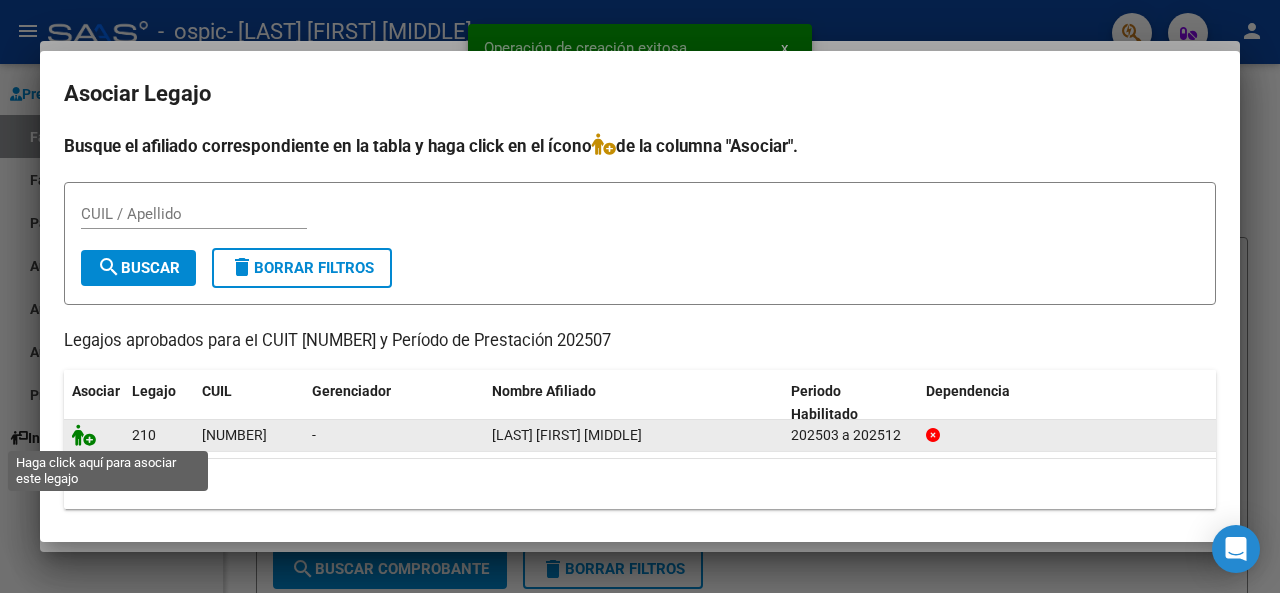click 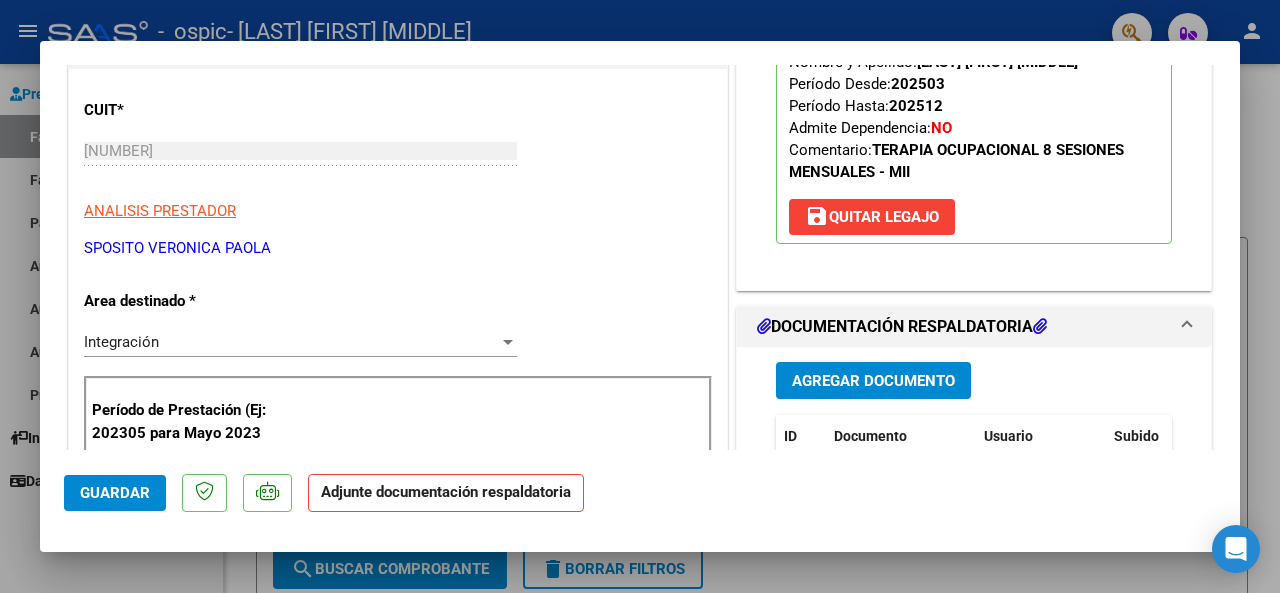 scroll, scrollTop: 300, scrollLeft: 0, axis: vertical 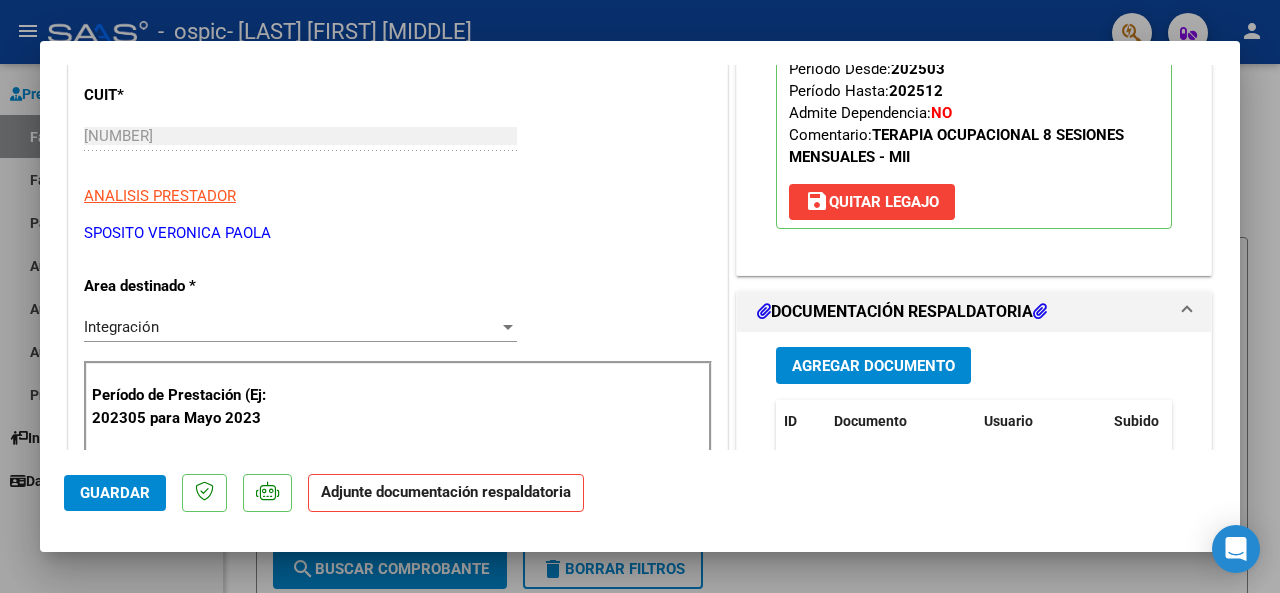 click on "Agregar Documento" at bounding box center [873, 366] 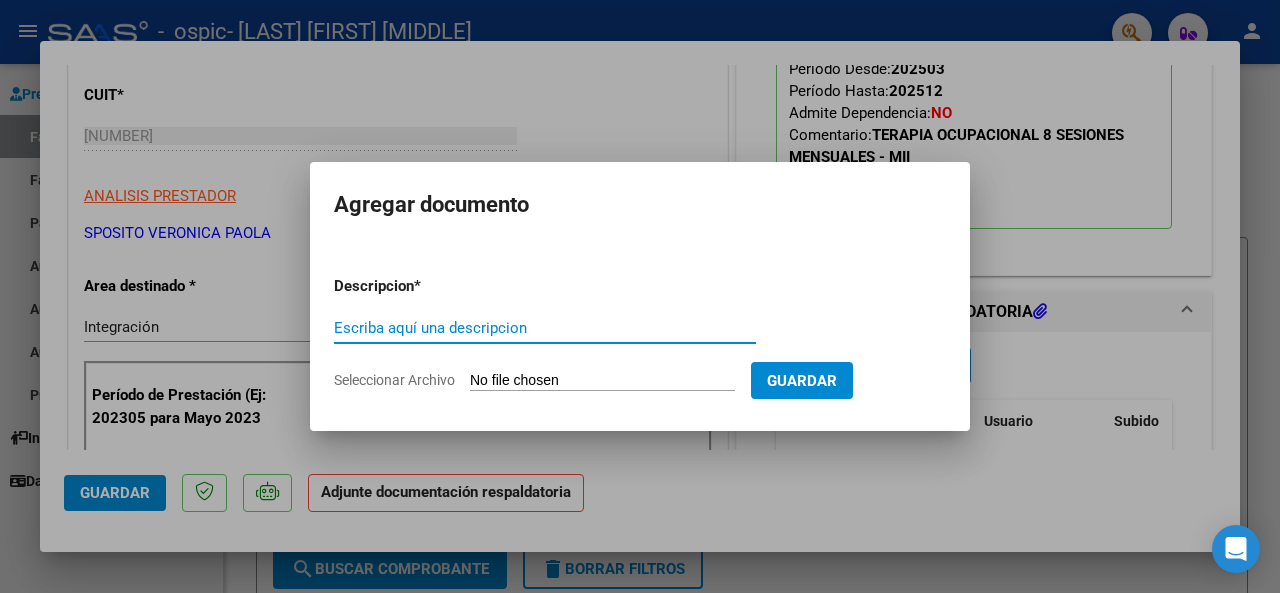 click on "Escriba aquí una descripcion" at bounding box center (545, 328) 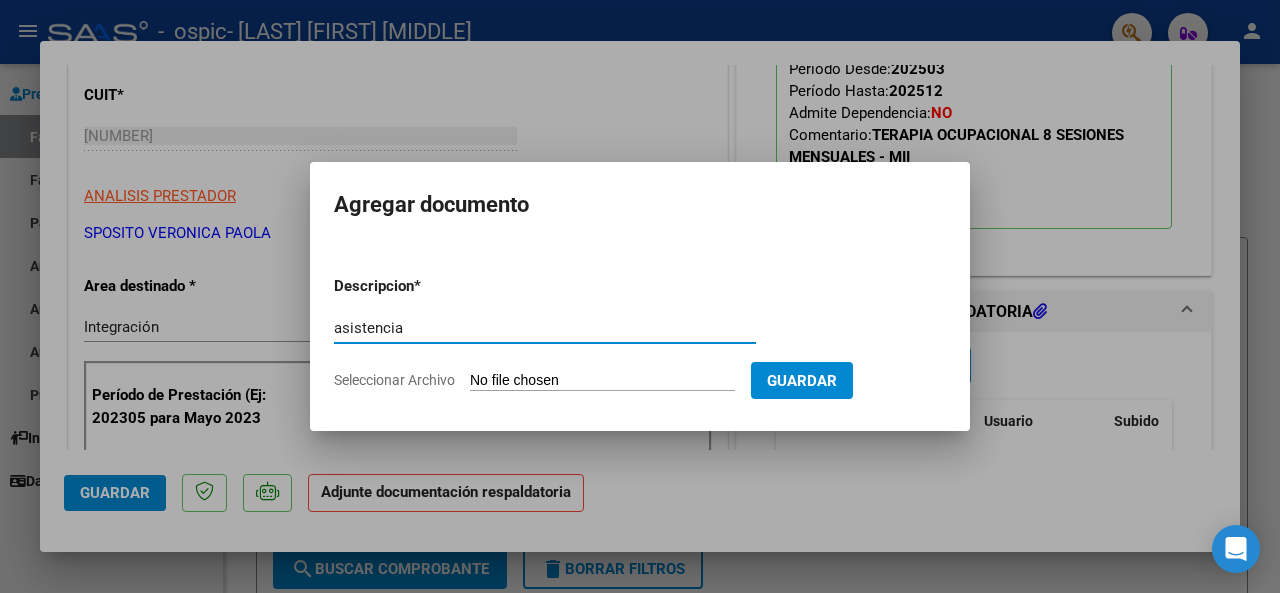 type on "asistencia" 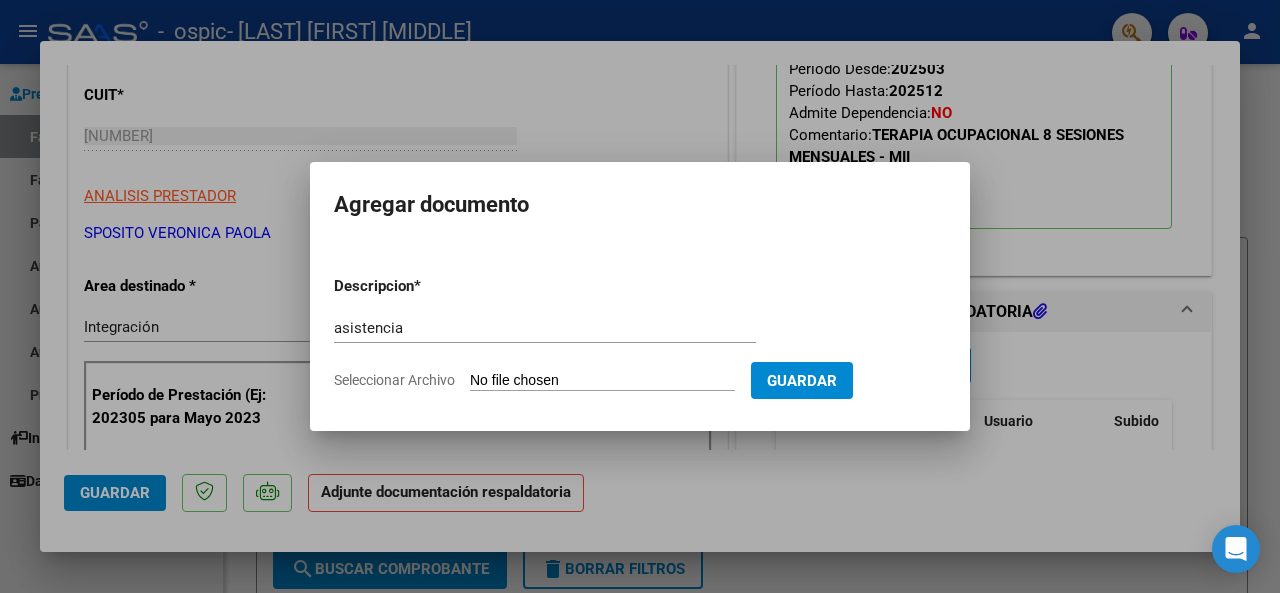 type on "C:\fakepath\asistencia.pdf" 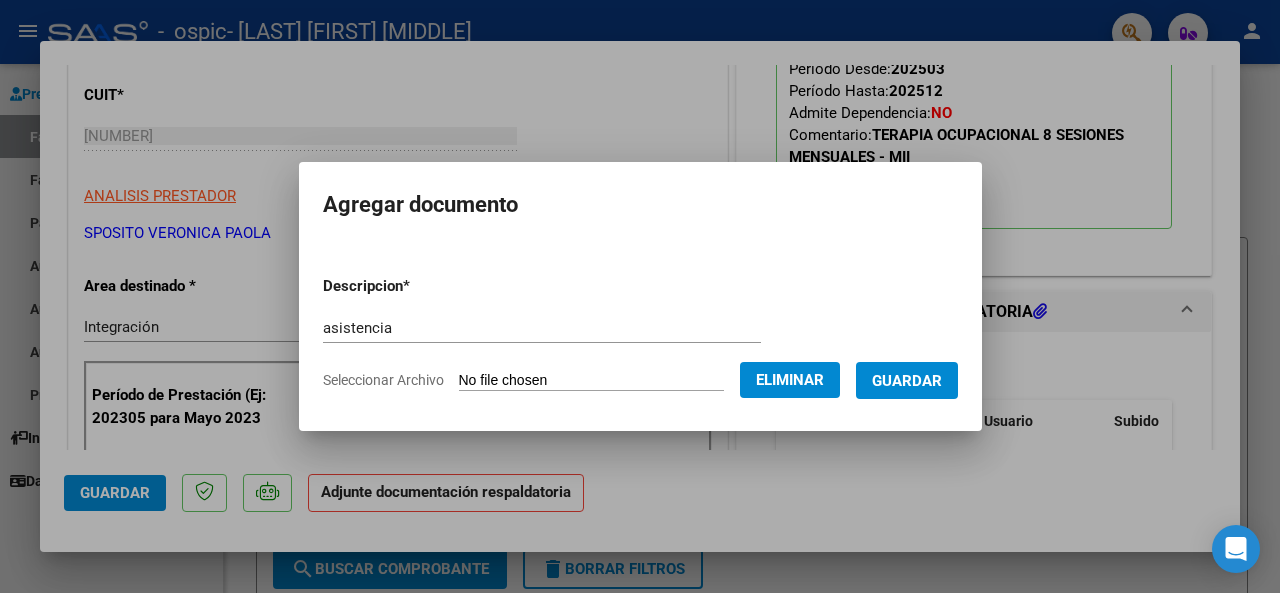click on "Guardar" at bounding box center [907, 381] 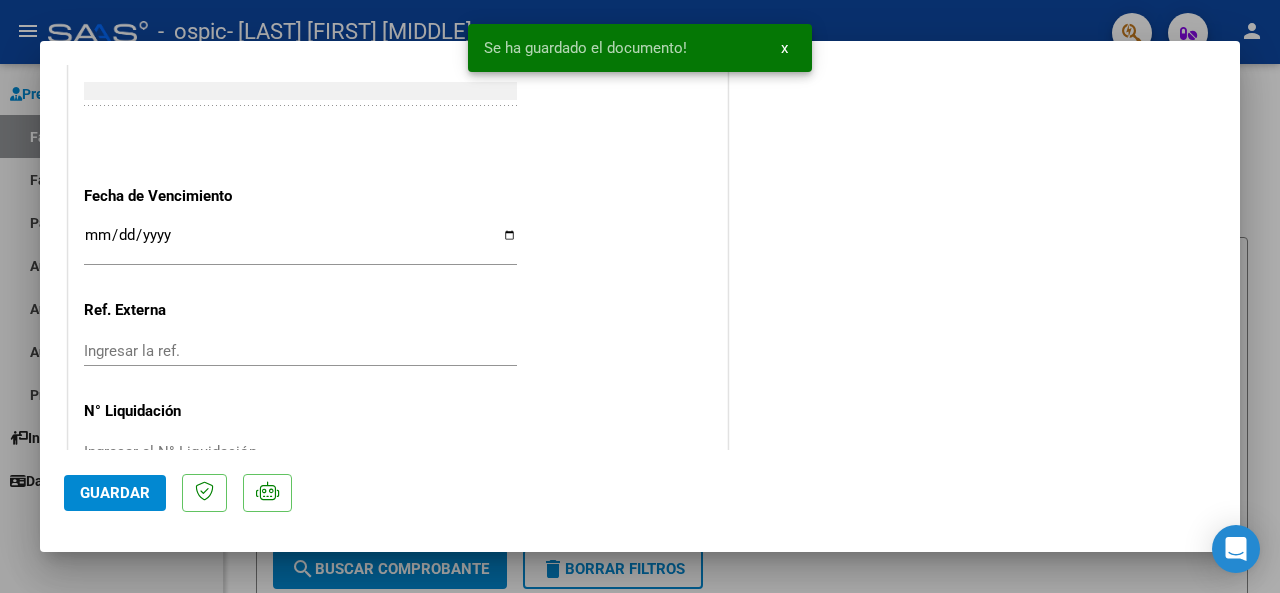 scroll, scrollTop: 1450, scrollLeft: 0, axis: vertical 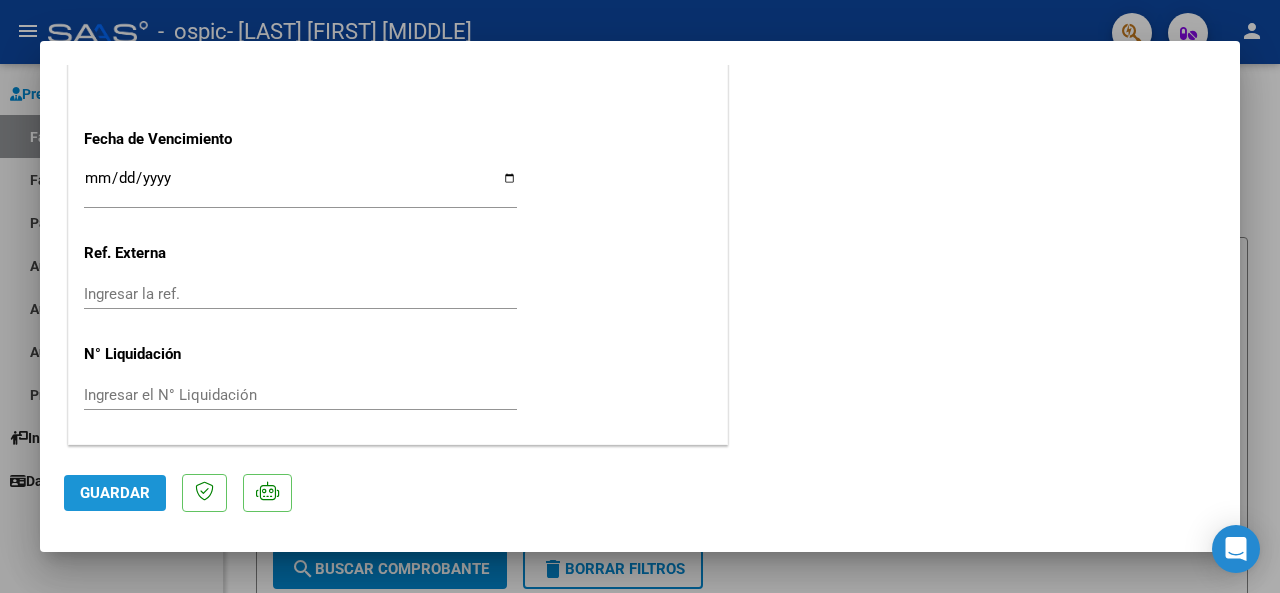 click on "Guardar" 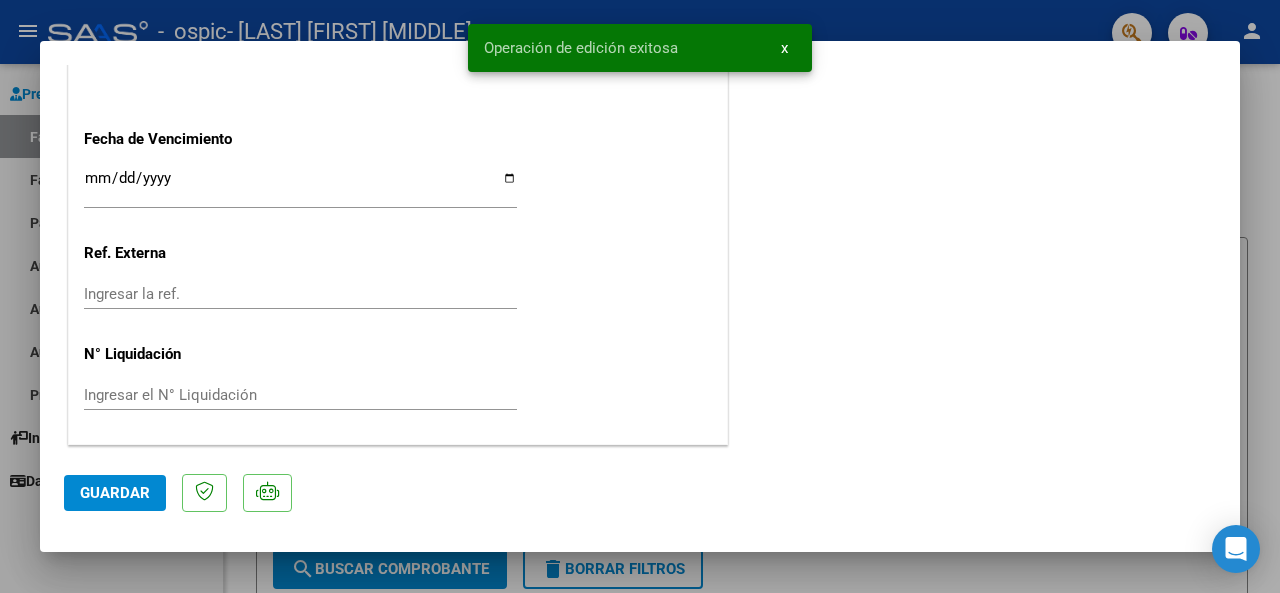 click at bounding box center (640, 296) 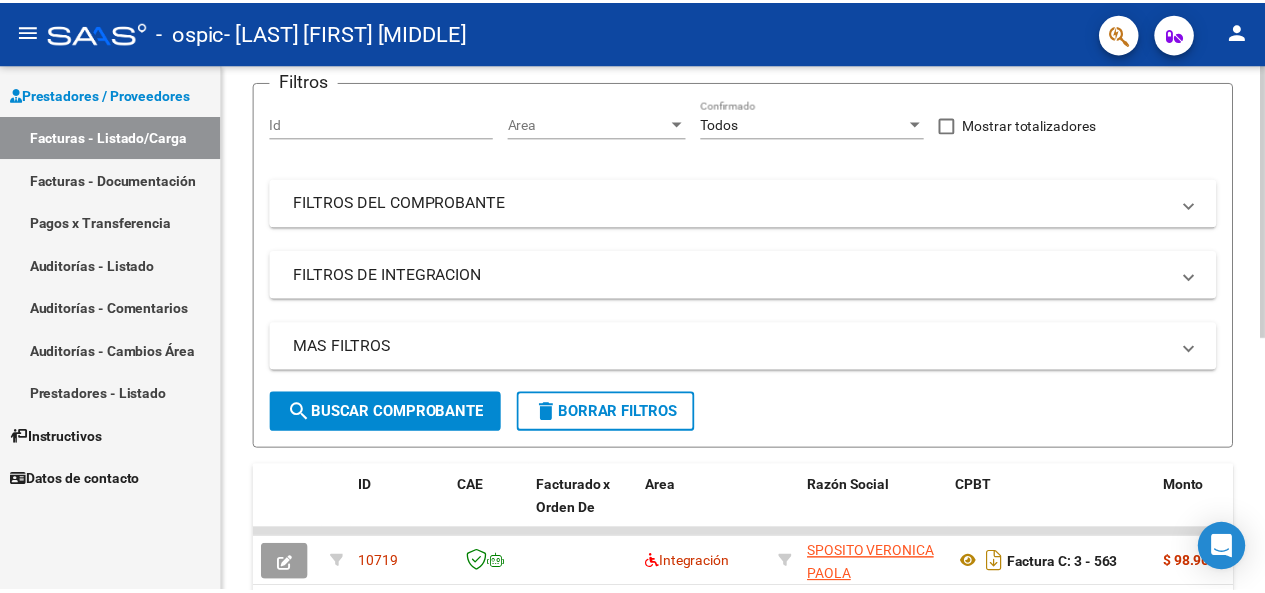 scroll, scrollTop: 0, scrollLeft: 0, axis: both 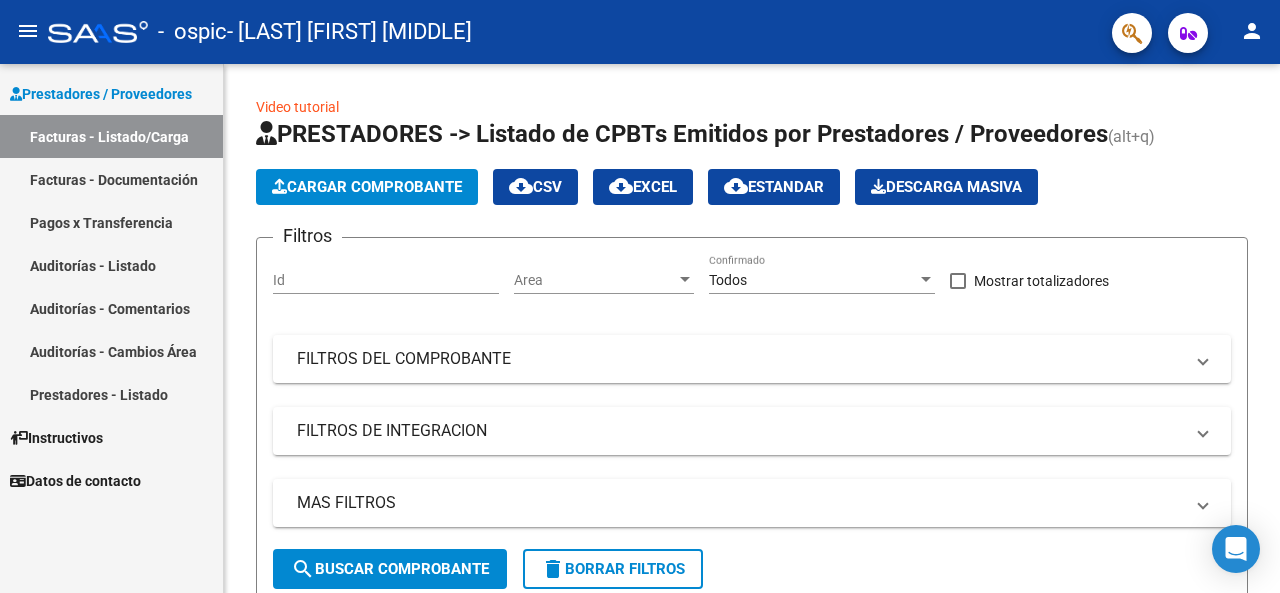 click on "person" 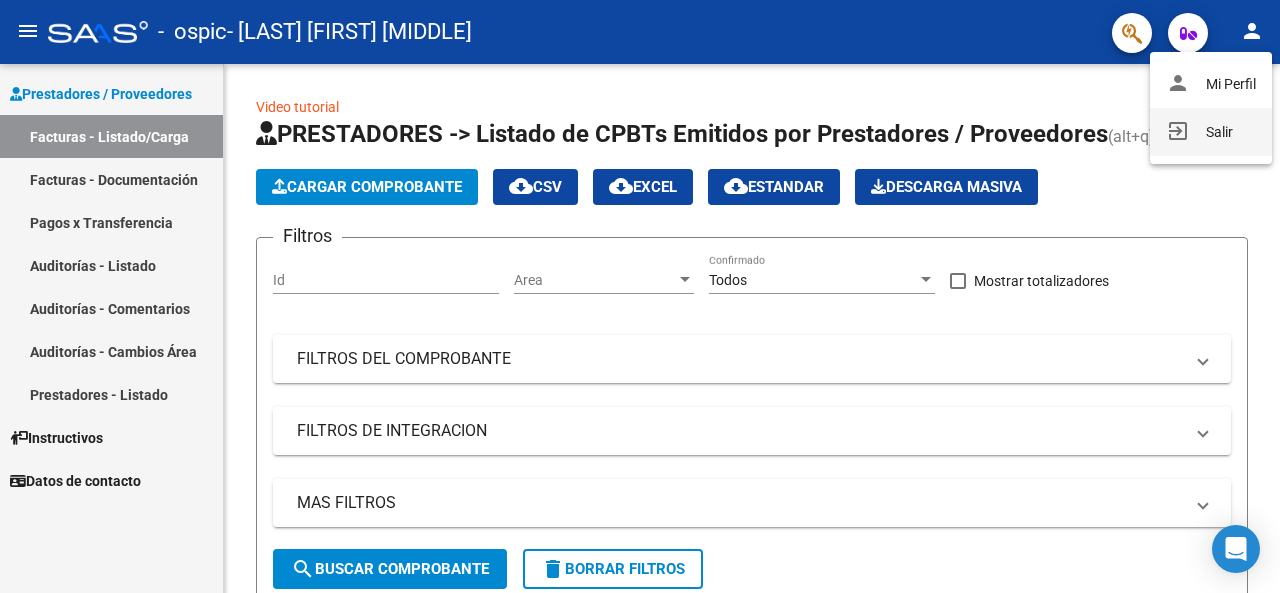 click on "exit_to_app  Salir" at bounding box center (1211, 132) 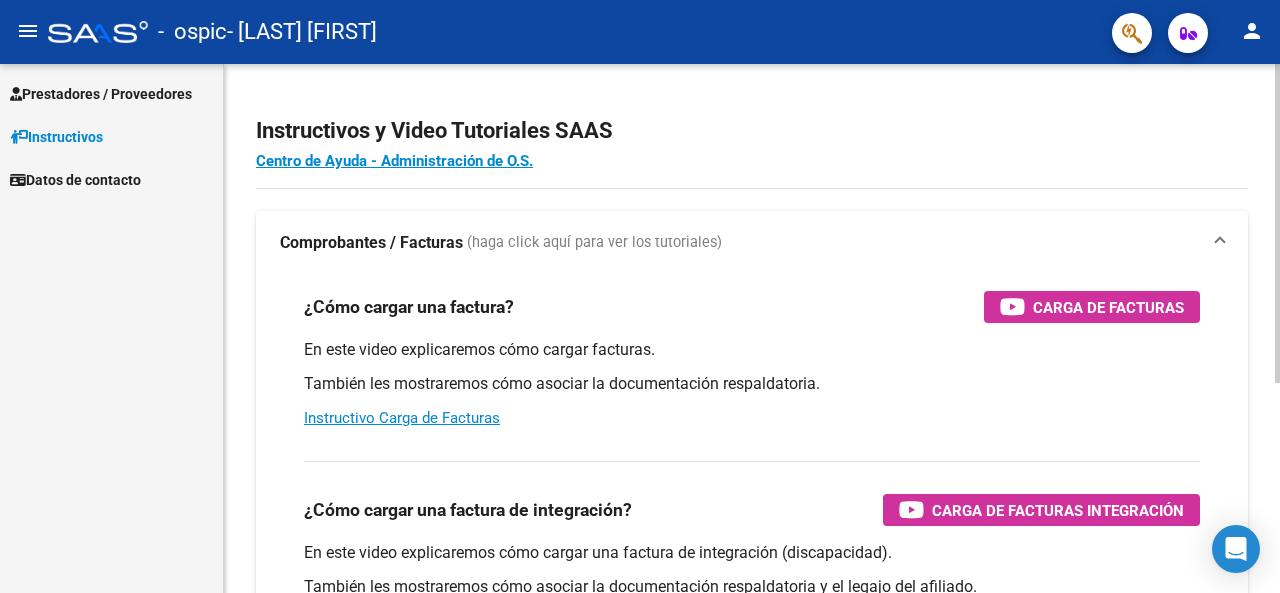 scroll, scrollTop: 0, scrollLeft: 0, axis: both 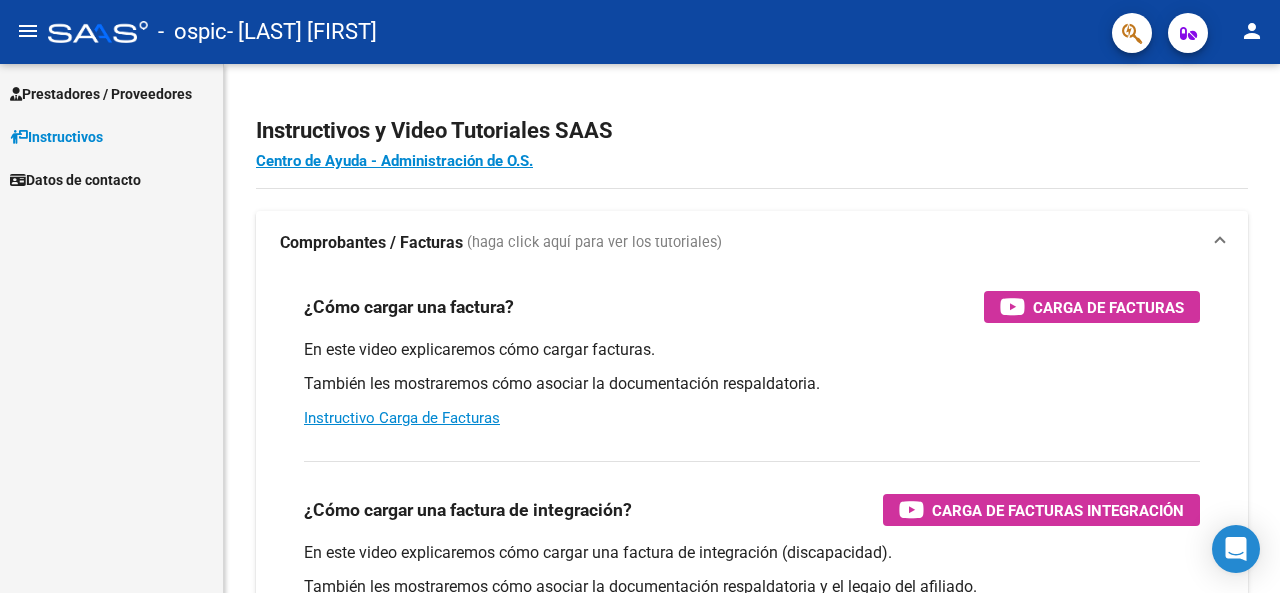 click on "Prestadores / Proveedores" at bounding box center [101, 94] 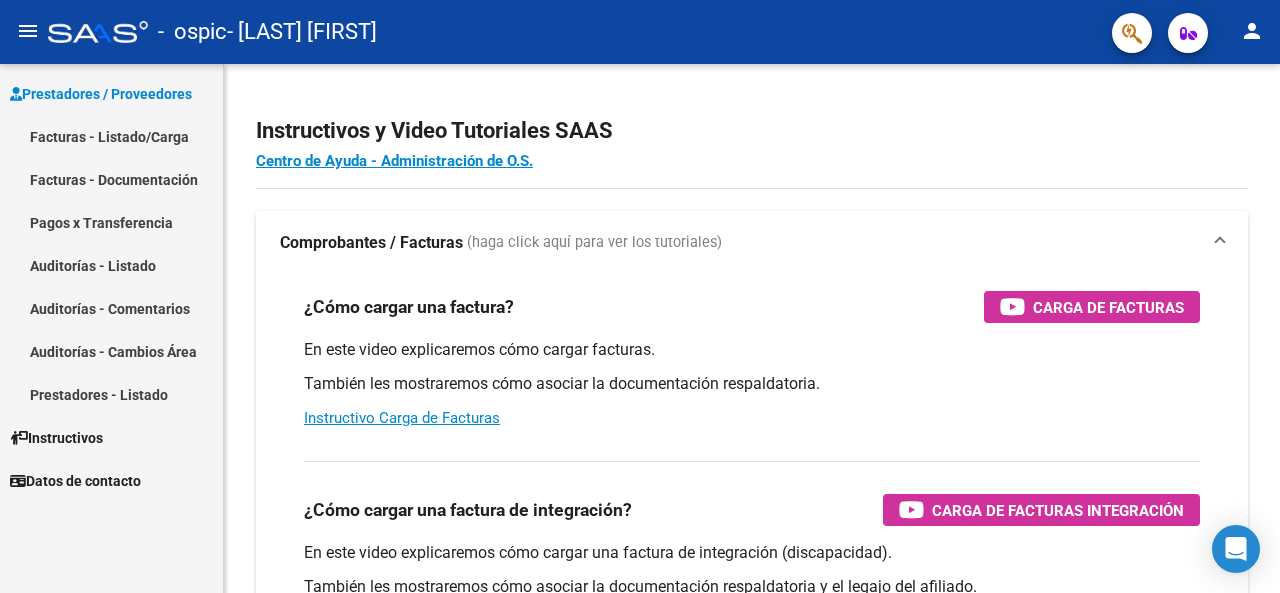 click on "Facturas - Listado/Carga" at bounding box center (111, 136) 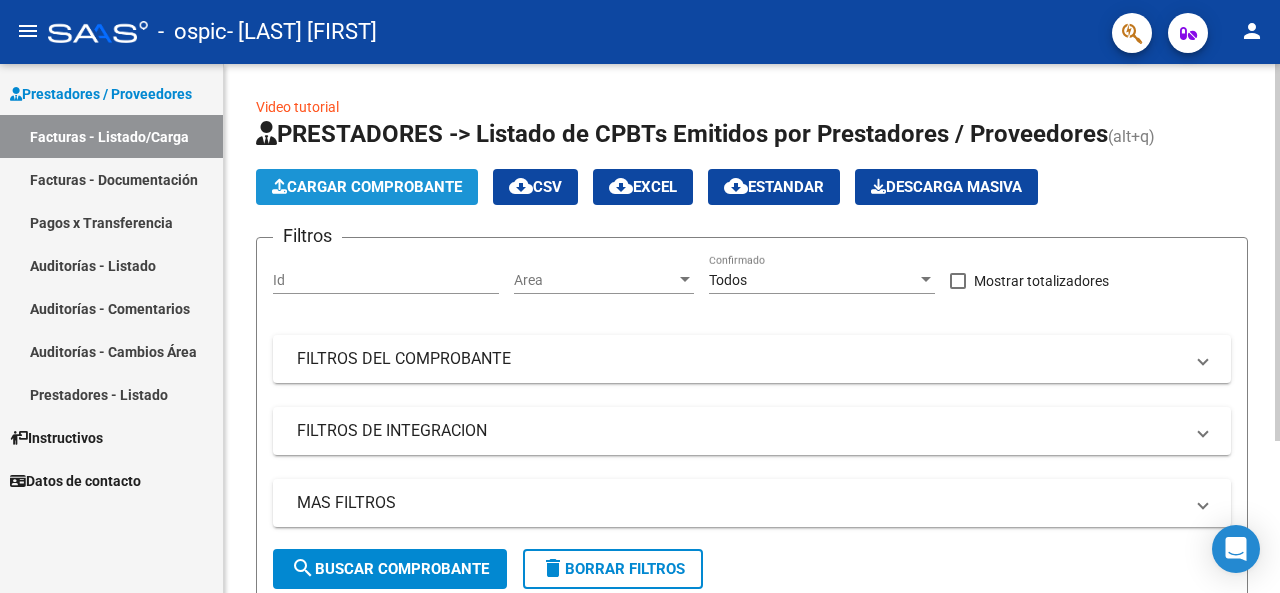 click on "Cargar Comprobante" 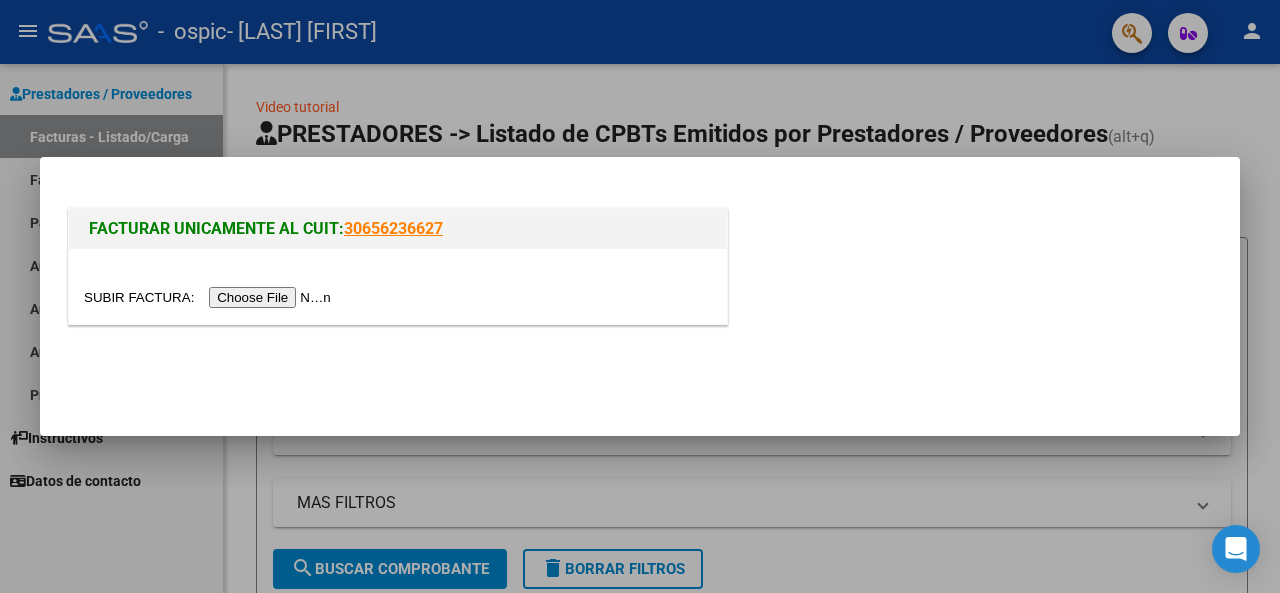 click at bounding box center [210, 297] 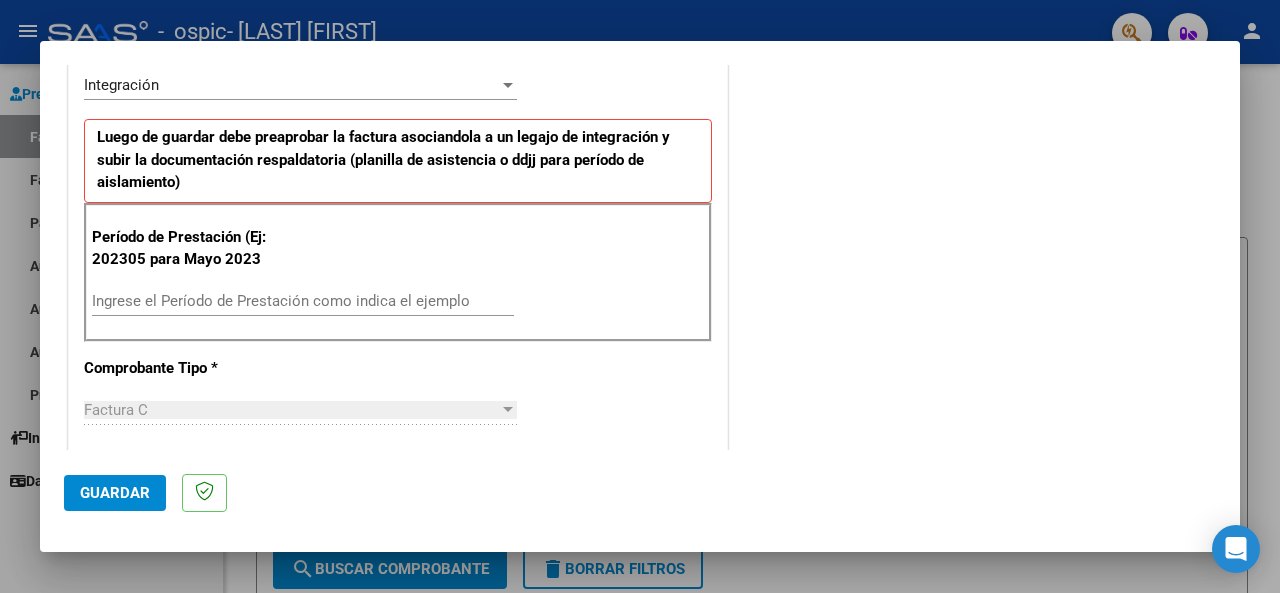 scroll, scrollTop: 500, scrollLeft: 0, axis: vertical 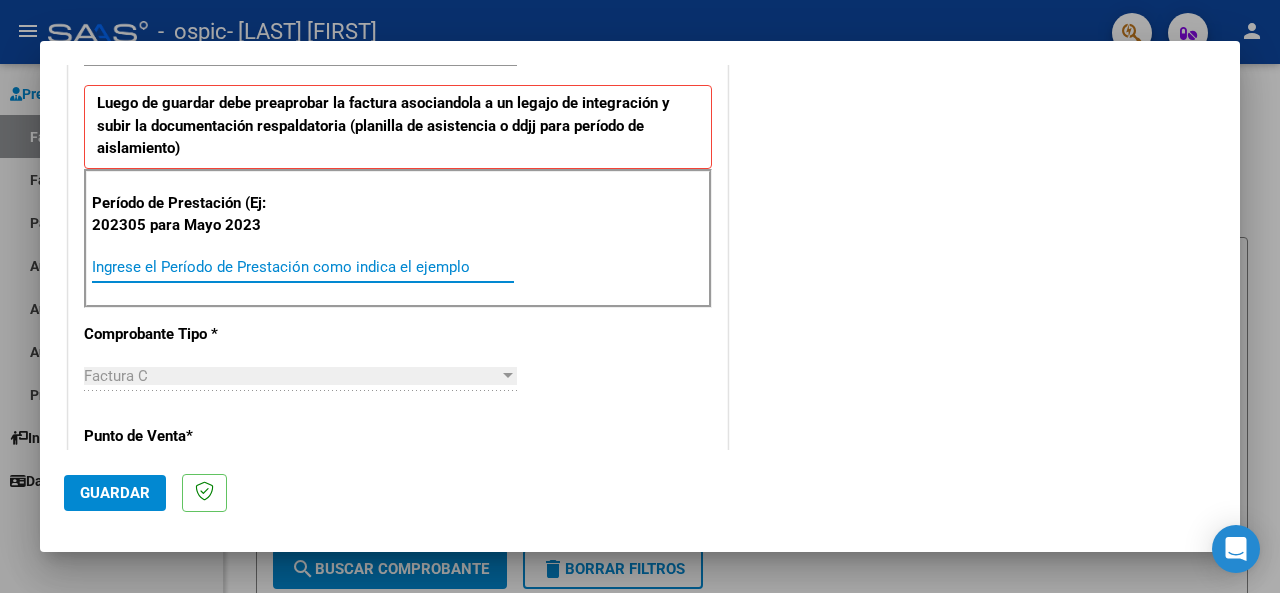 click on "Ingrese el Período de Prestación como indica el ejemplo" at bounding box center (303, 267) 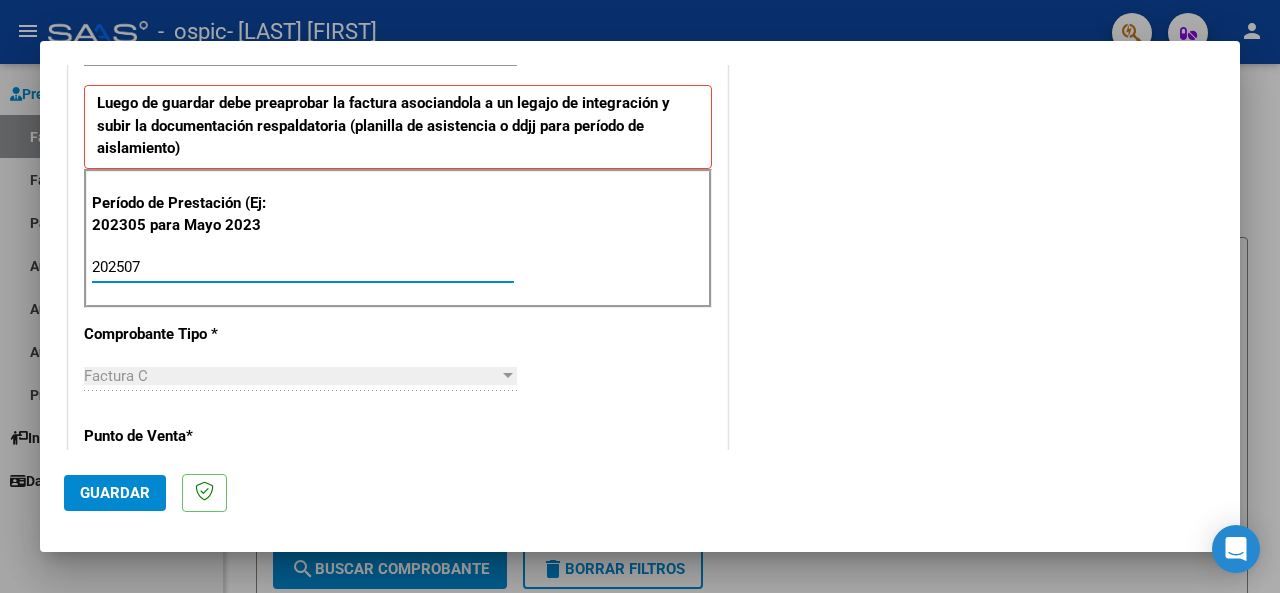 type on "202507" 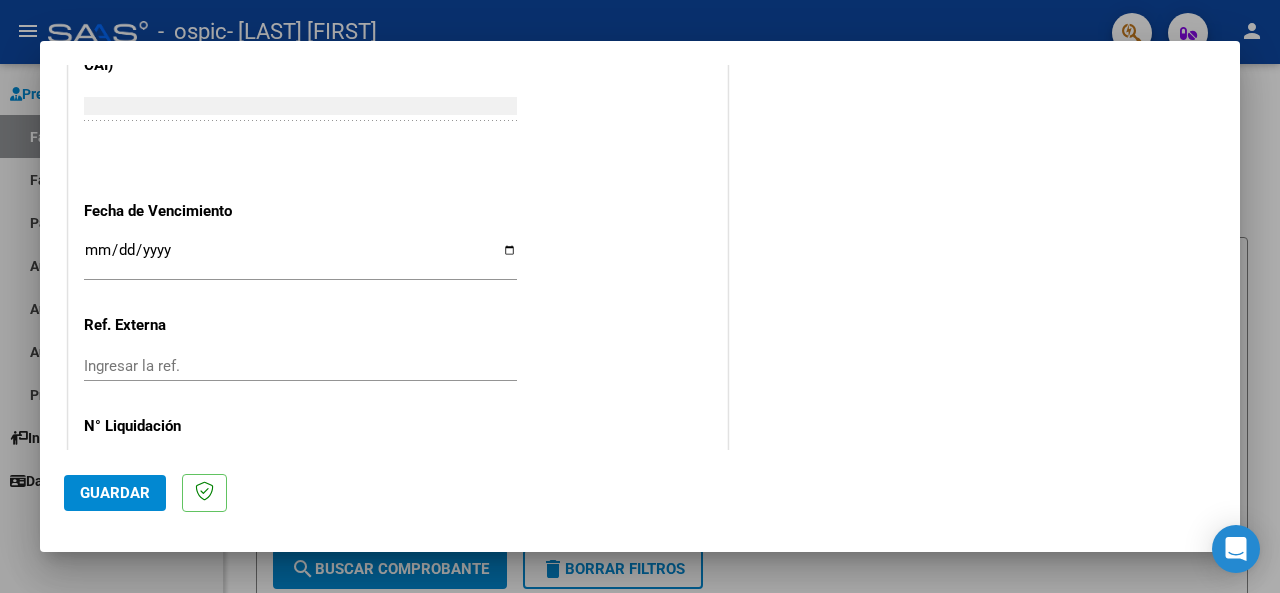 scroll, scrollTop: 1382, scrollLeft: 0, axis: vertical 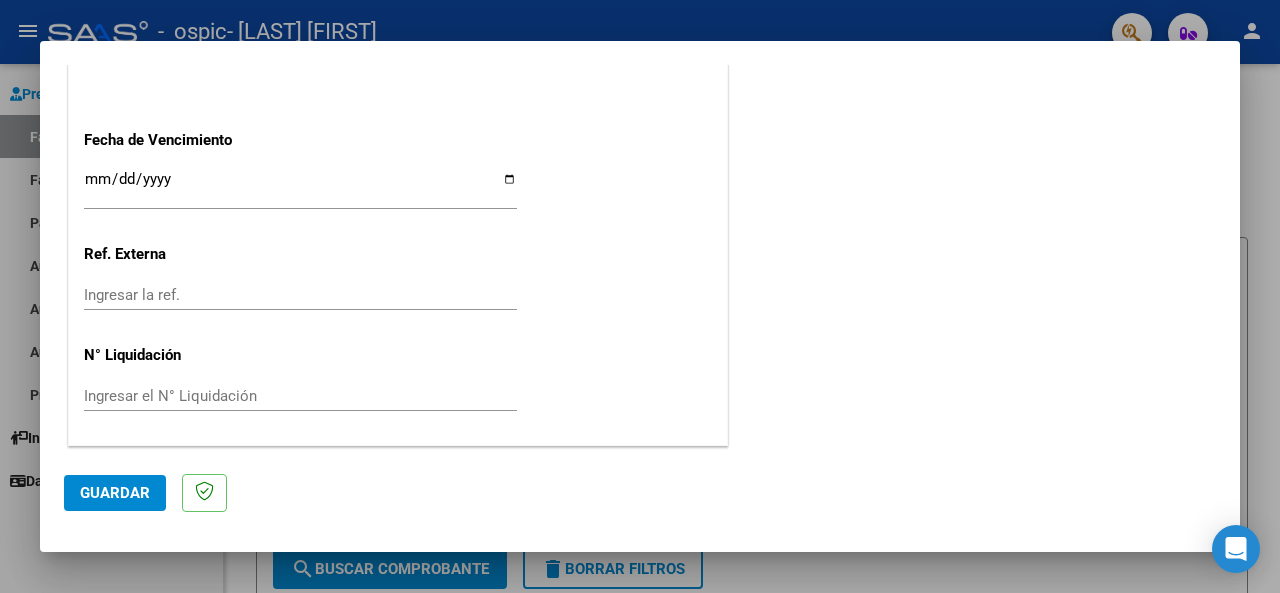 click on "Guardar" 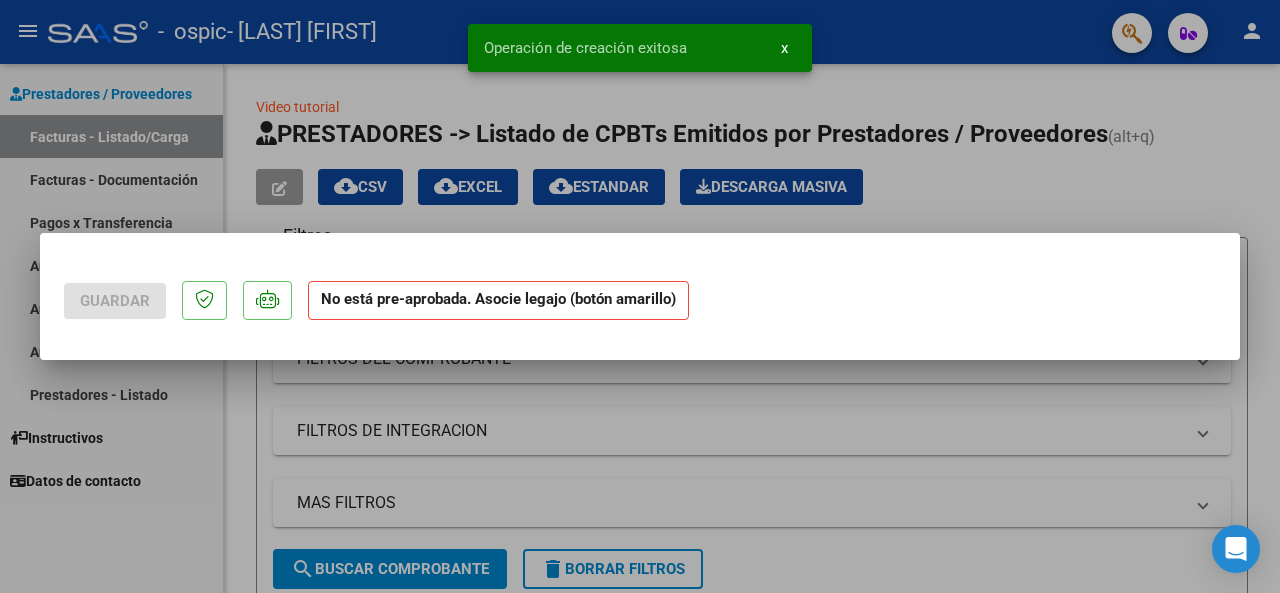 scroll, scrollTop: 0, scrollLeft: 0, axis: both 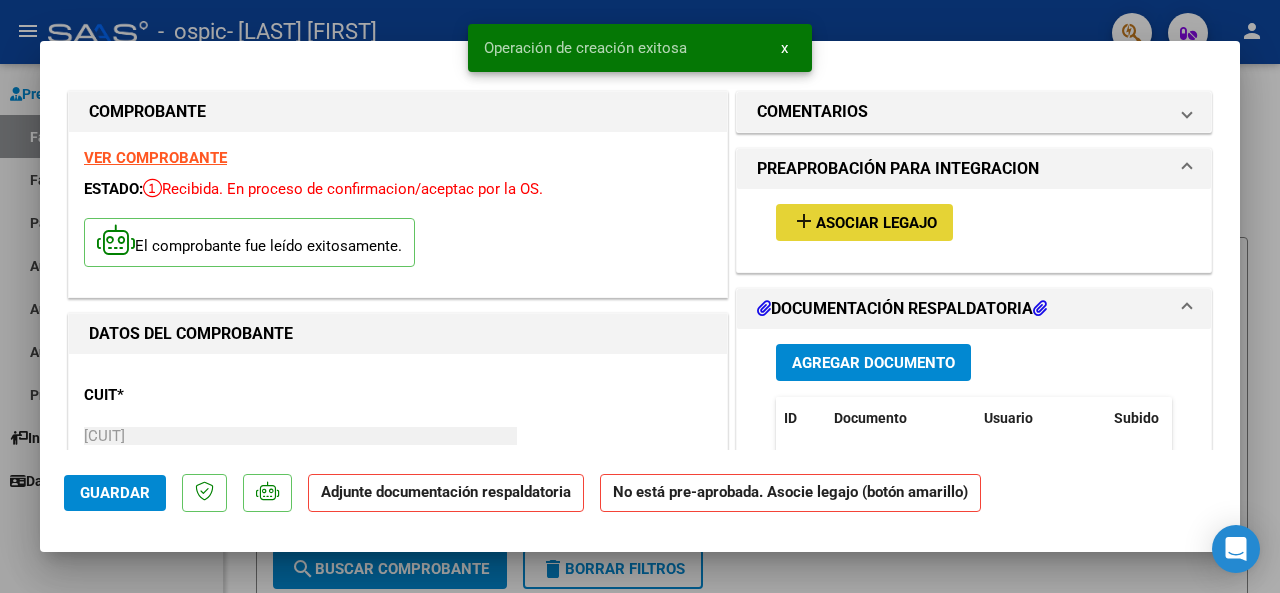 click on "Asociar Legajo" at bounding box center (876, 223) 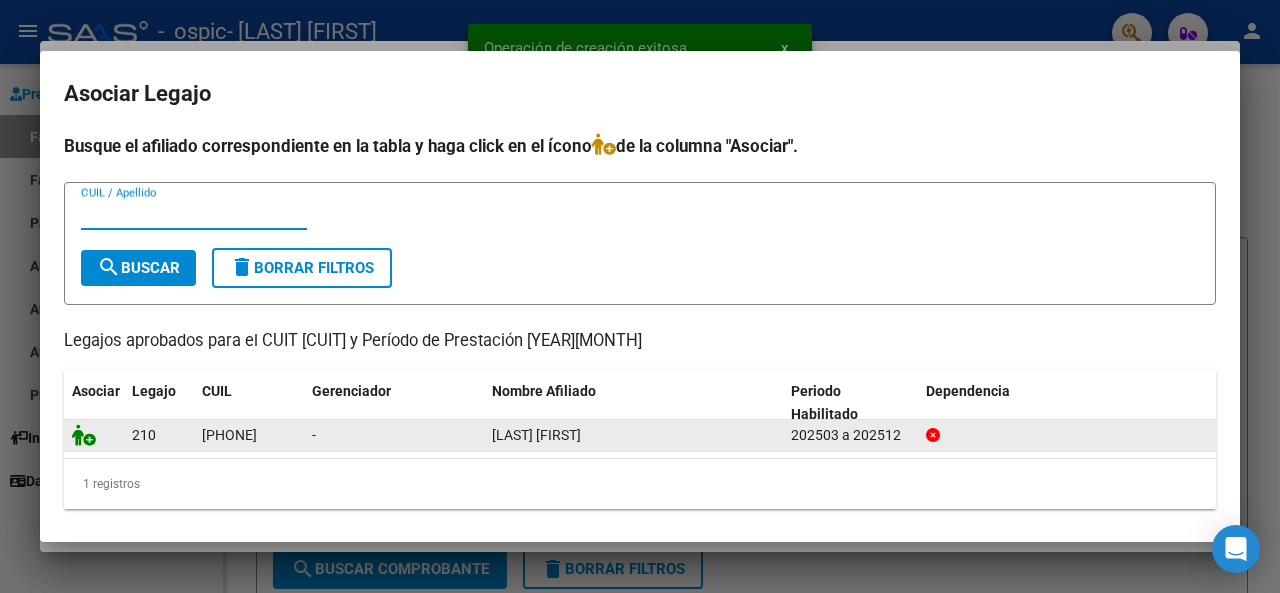 click 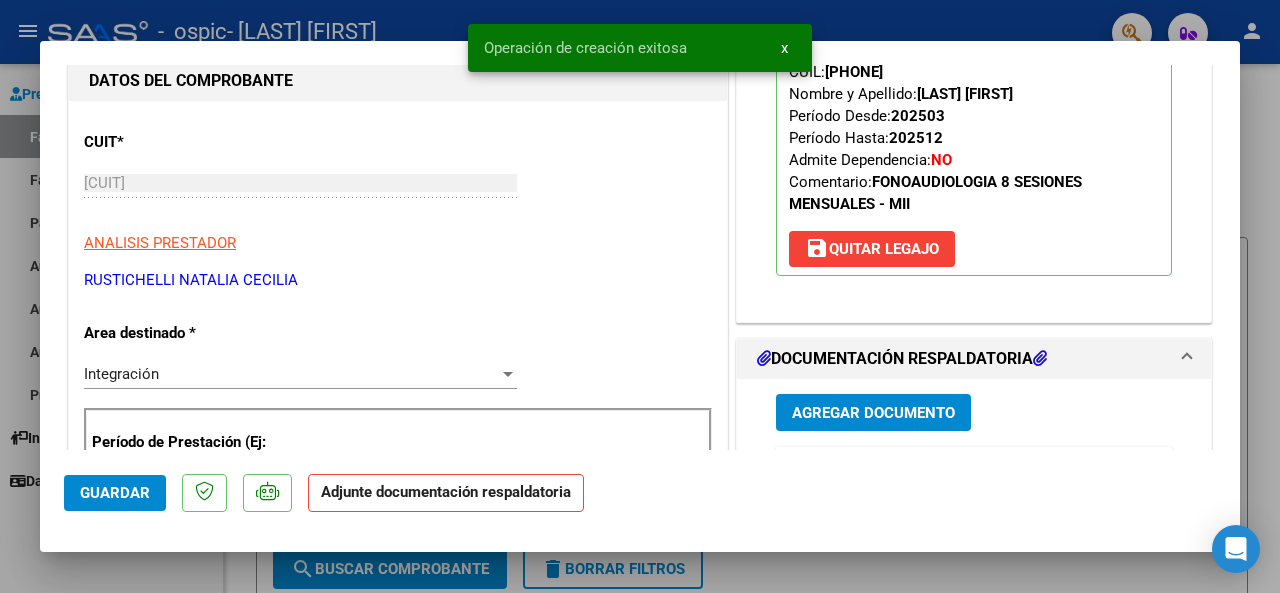 scroll, scrollTop: 300, scrollLeft: 0, axis: vertical 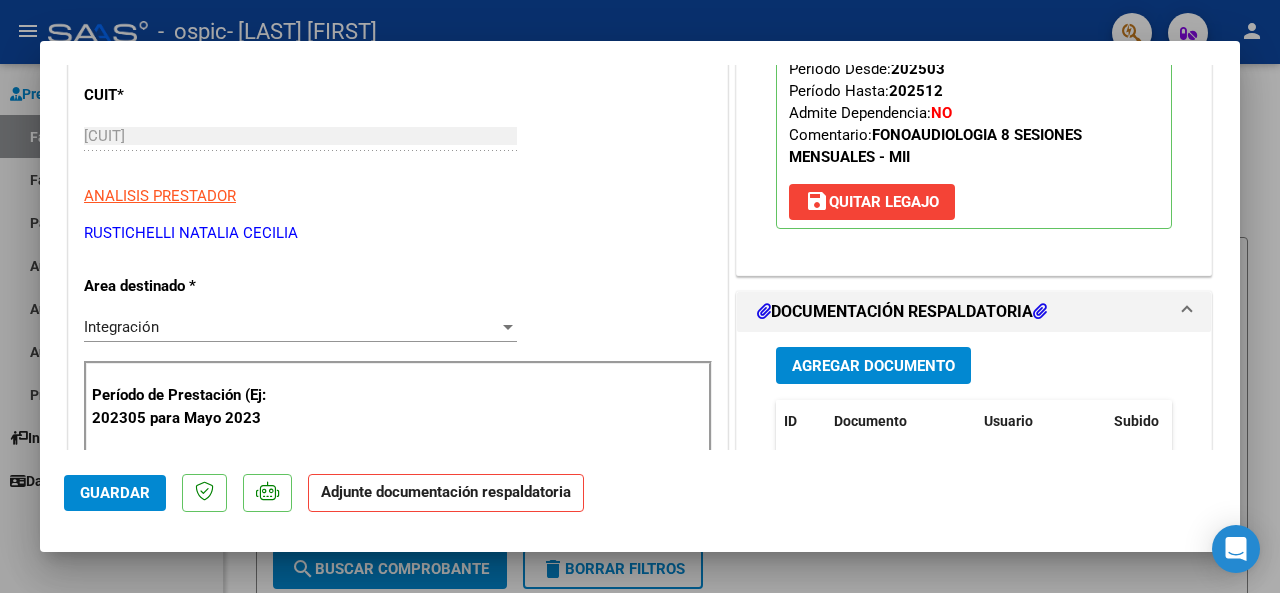 click on "Agregar Documento" at bounding box center (873, 366) 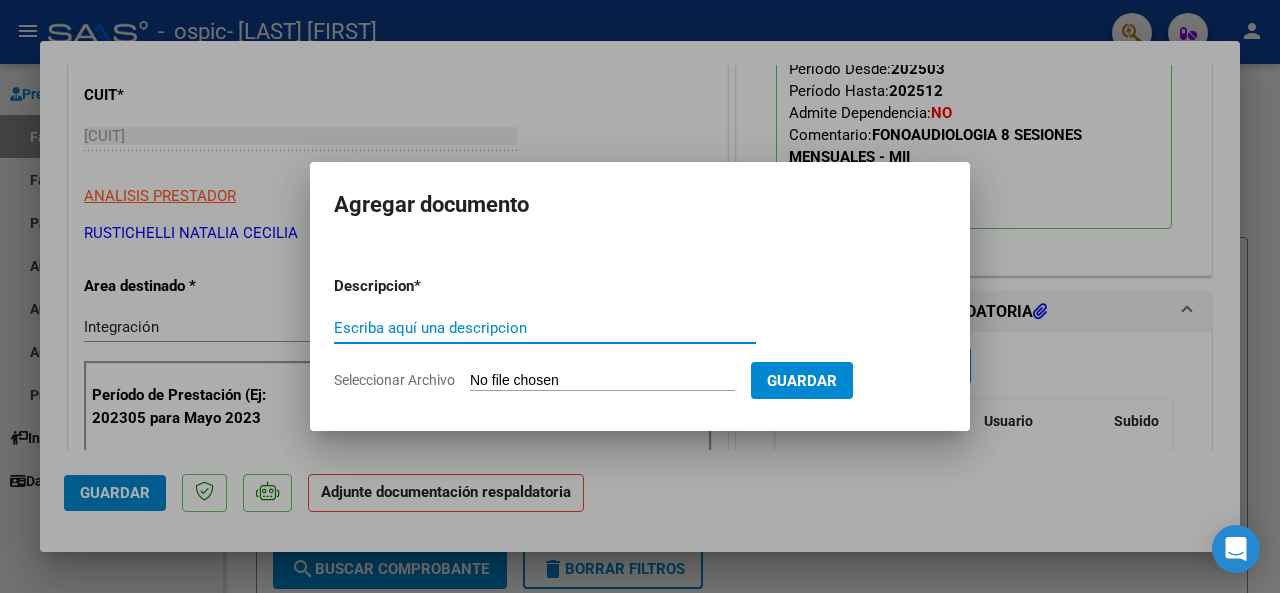 click on "Escriba aquí una descripcion" at bounding box center [545, 328] 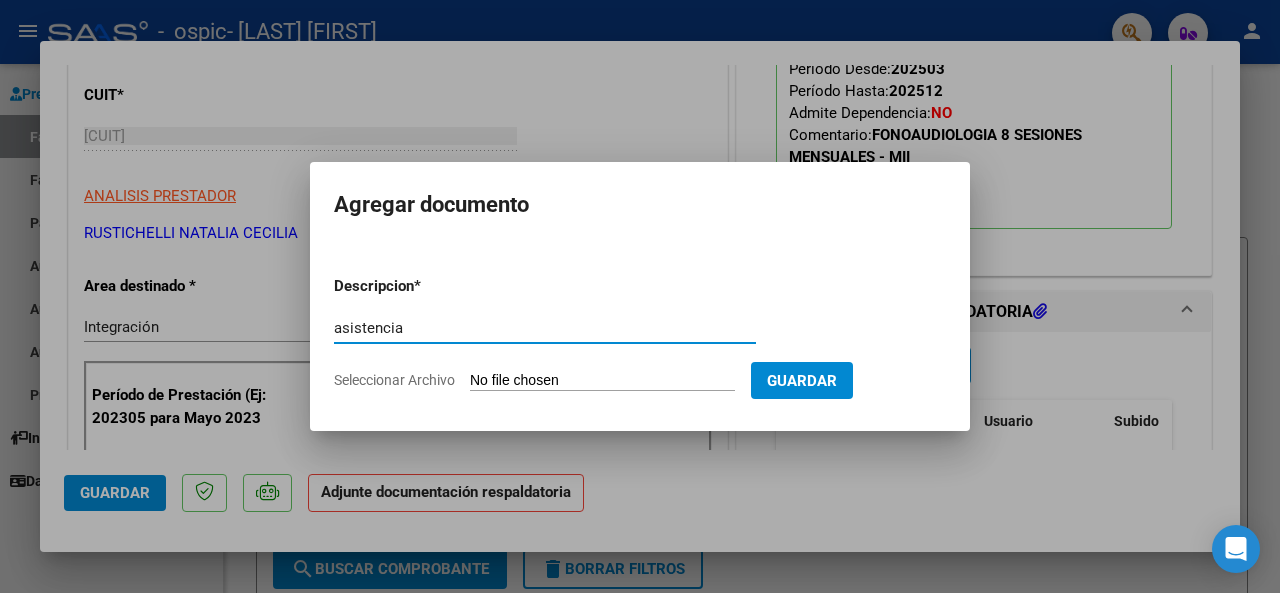 type on "asistencia" 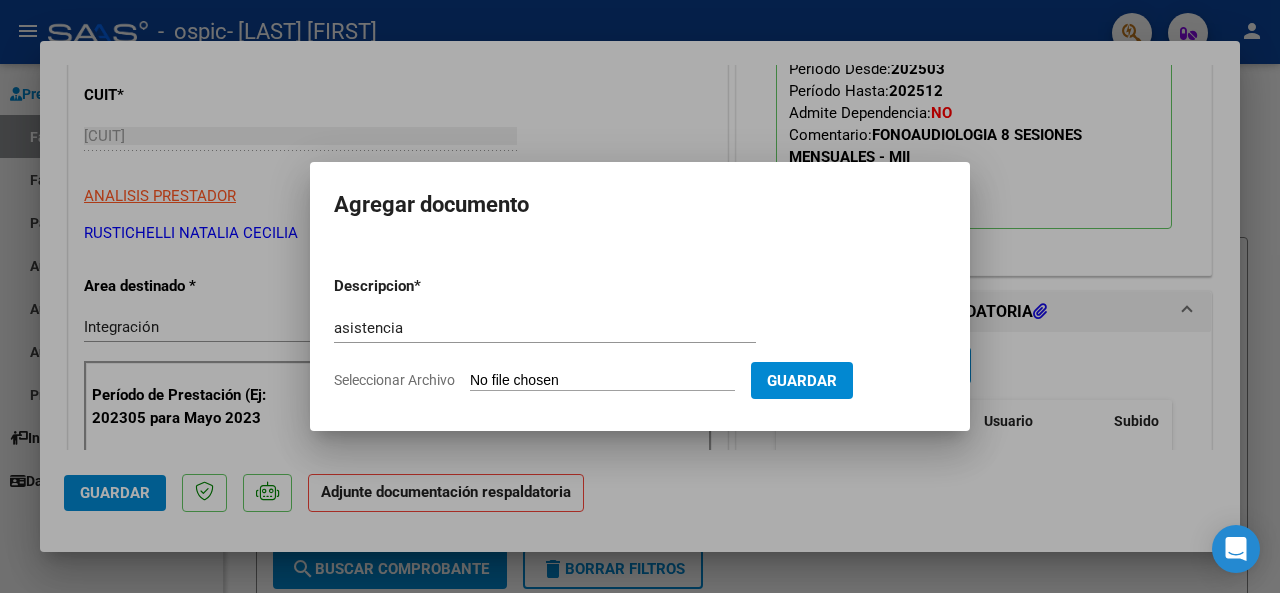 click on "Seleccionar Archivo" at bounding box center [602, 381] 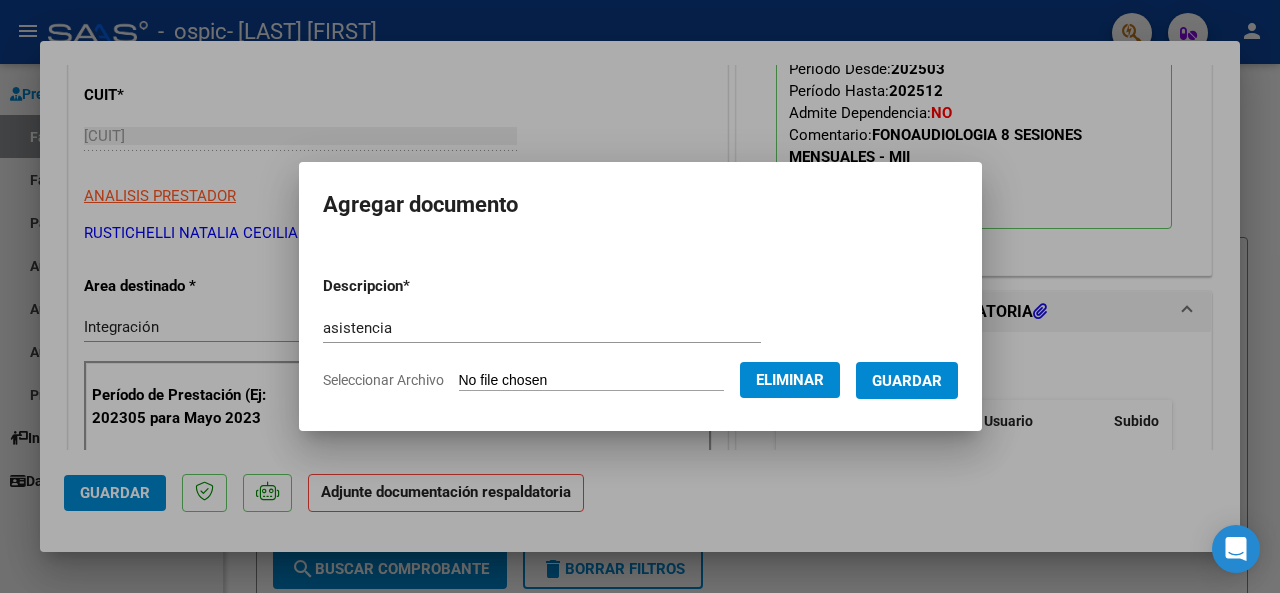 click on "Guardar" at bounding box center [907, 381] 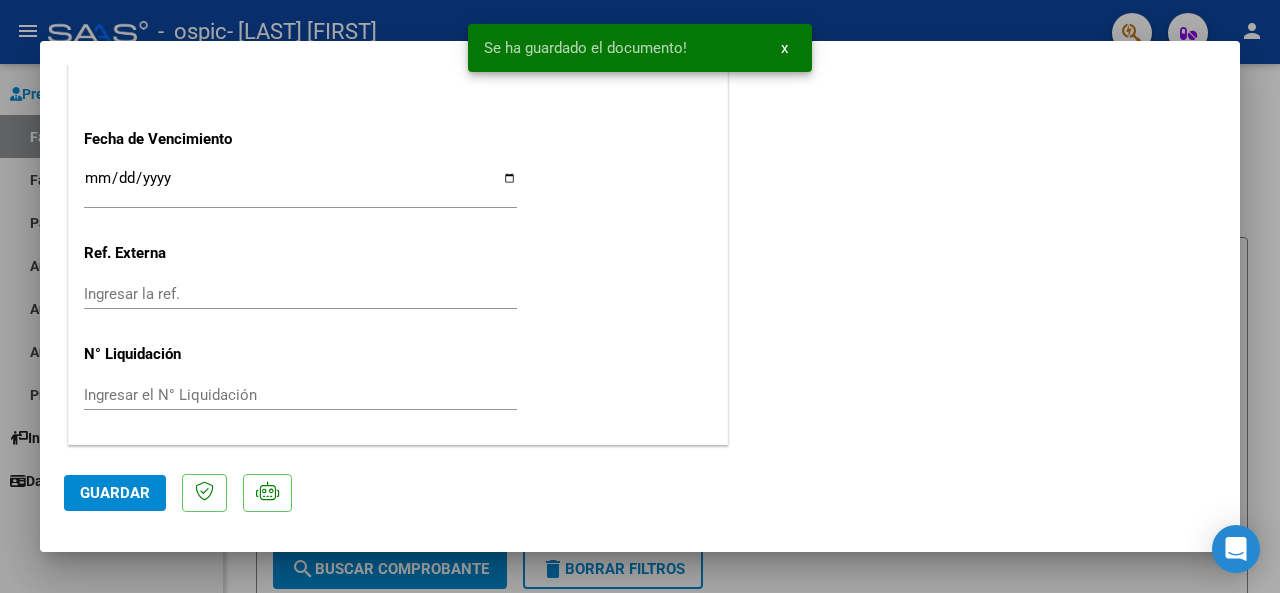 scroll, scrollTop: 1450, scrollLeft: 0, axis: vertical 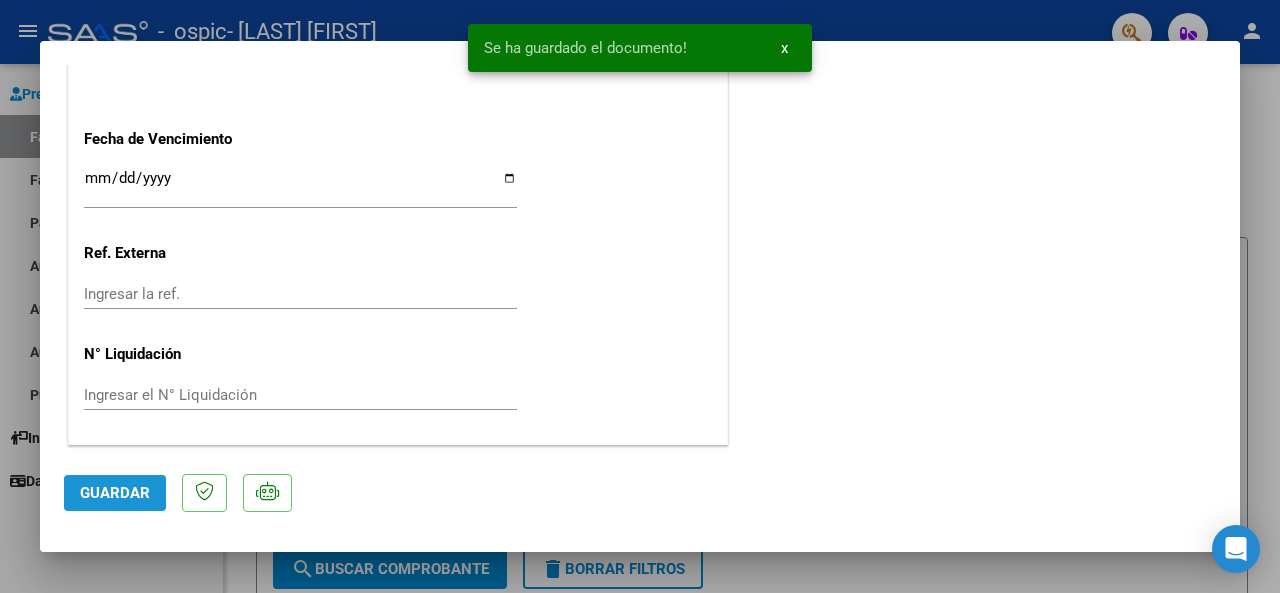 click on "Guardar" 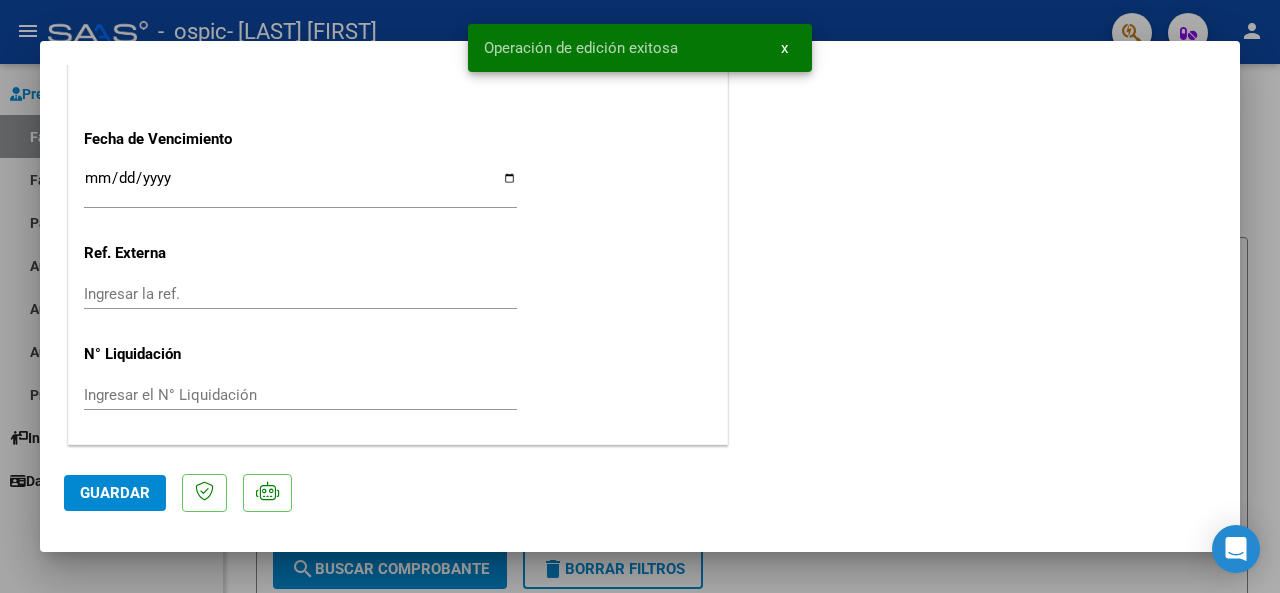 click at bounding box center [640, 296] 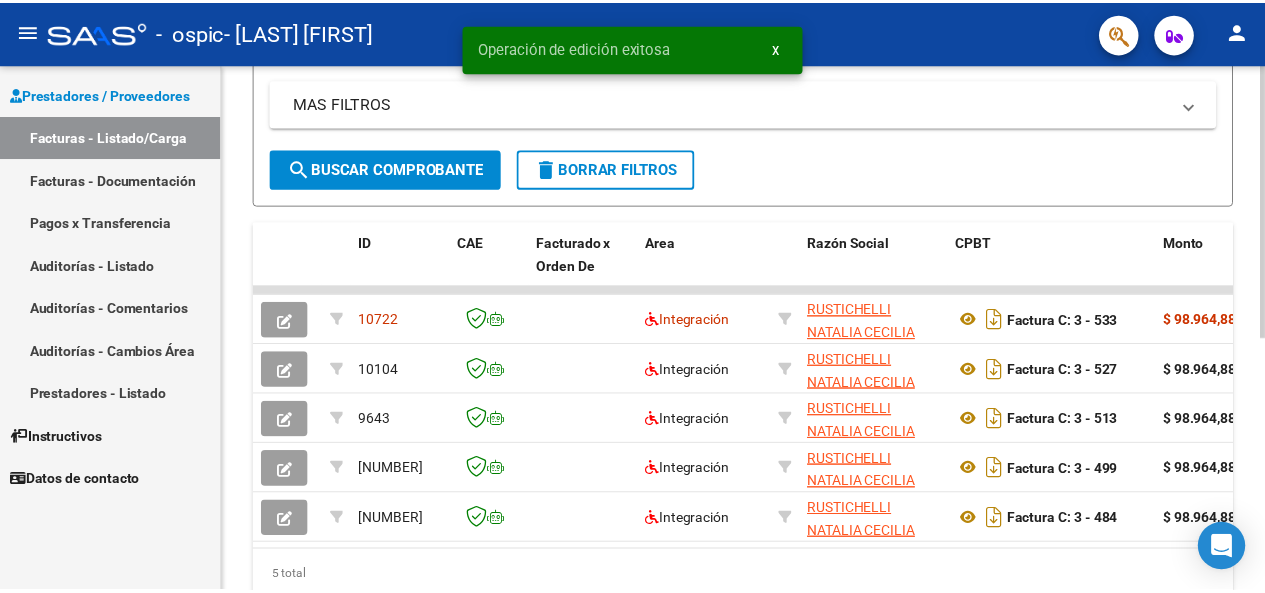 scroll, scrollTop: 0, scrollLeft: 0, axis: both 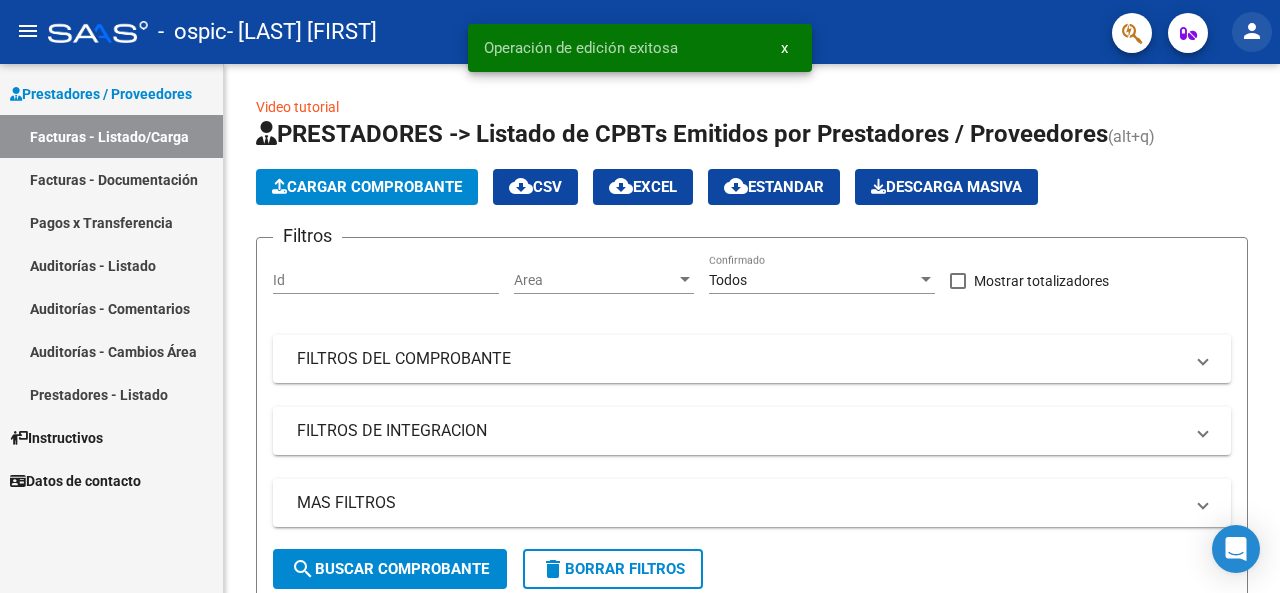 click on "person" 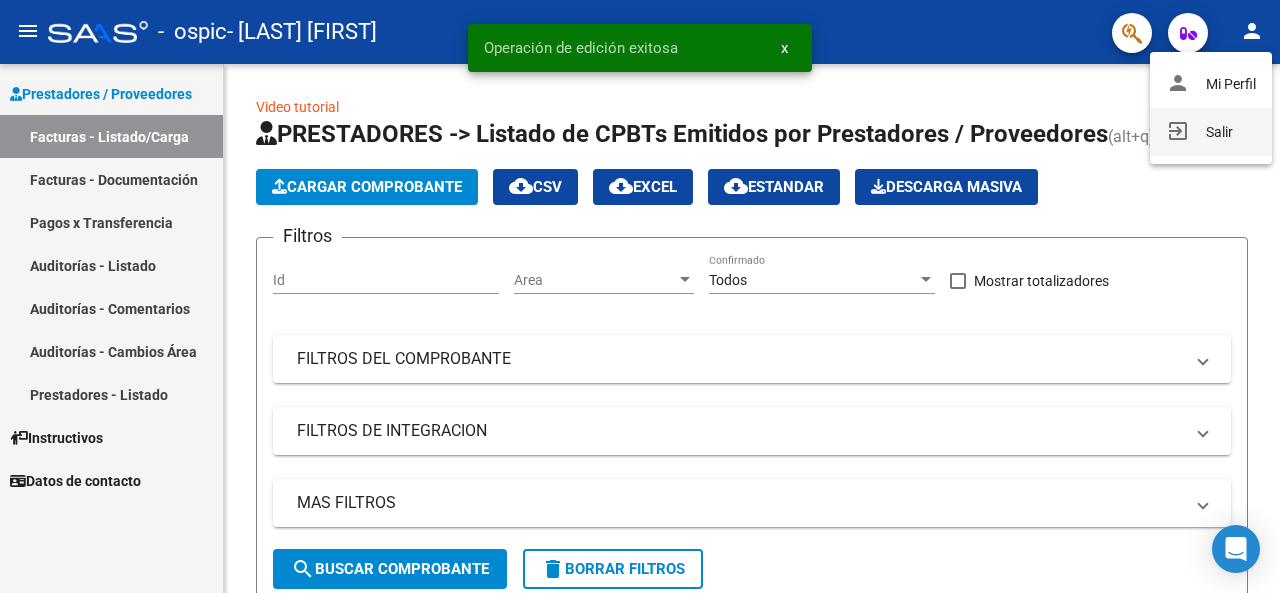 click on "exit_to_app  Salir" at bounding box center (1211, 132) 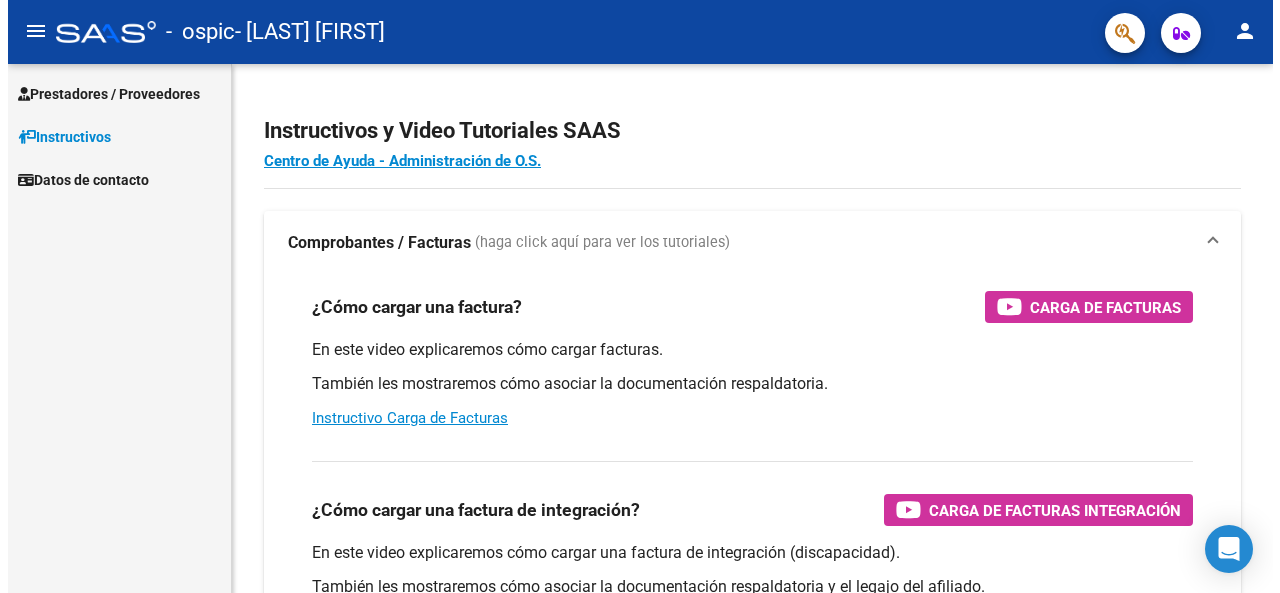 scroll, scrollTop: 0, scrollLeft: 0, axis: both 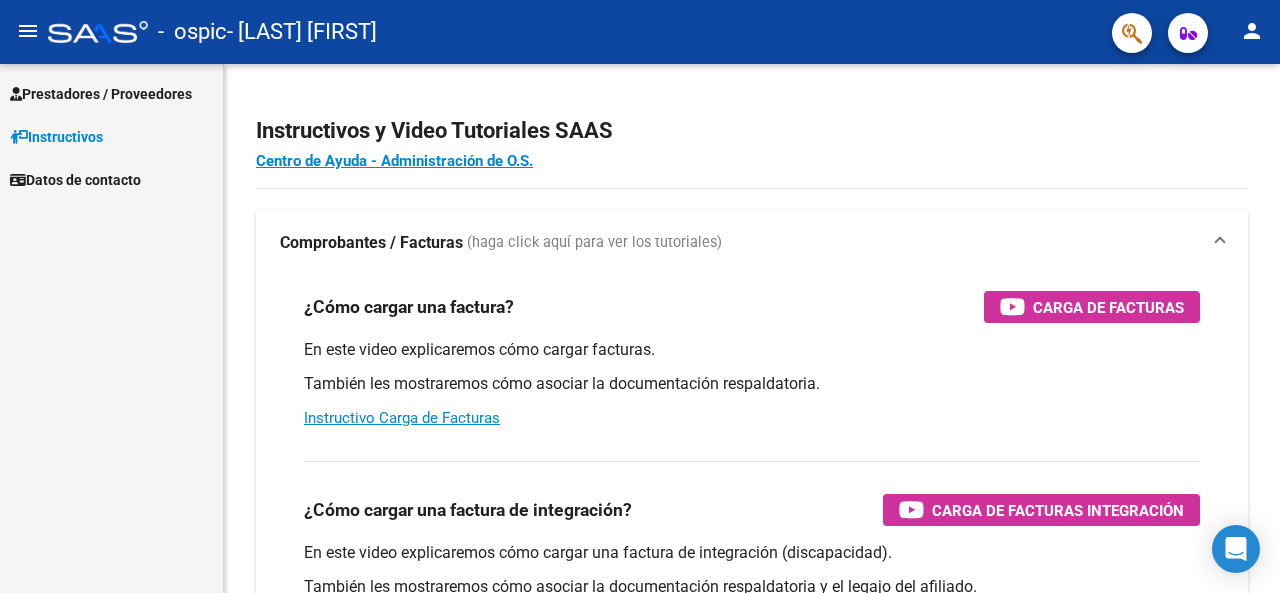 click on "Prestadores / Proveedores" at bounding box center [101, 94] 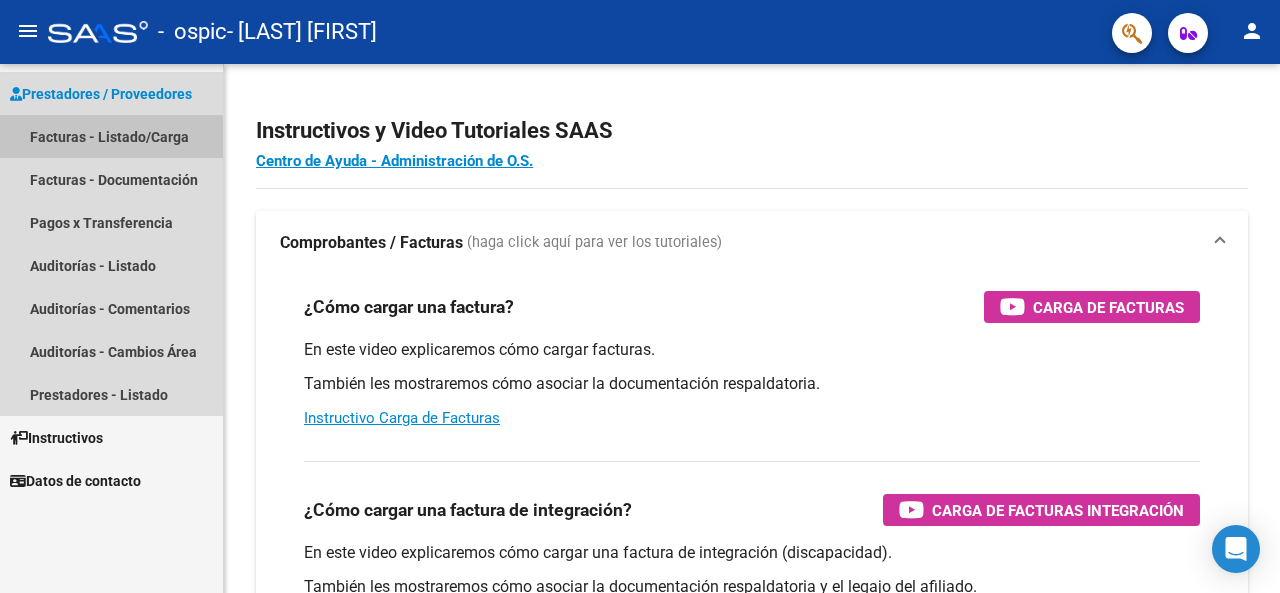 click on "Facturas - Listado/Carga" at bounding box center (111, 136) 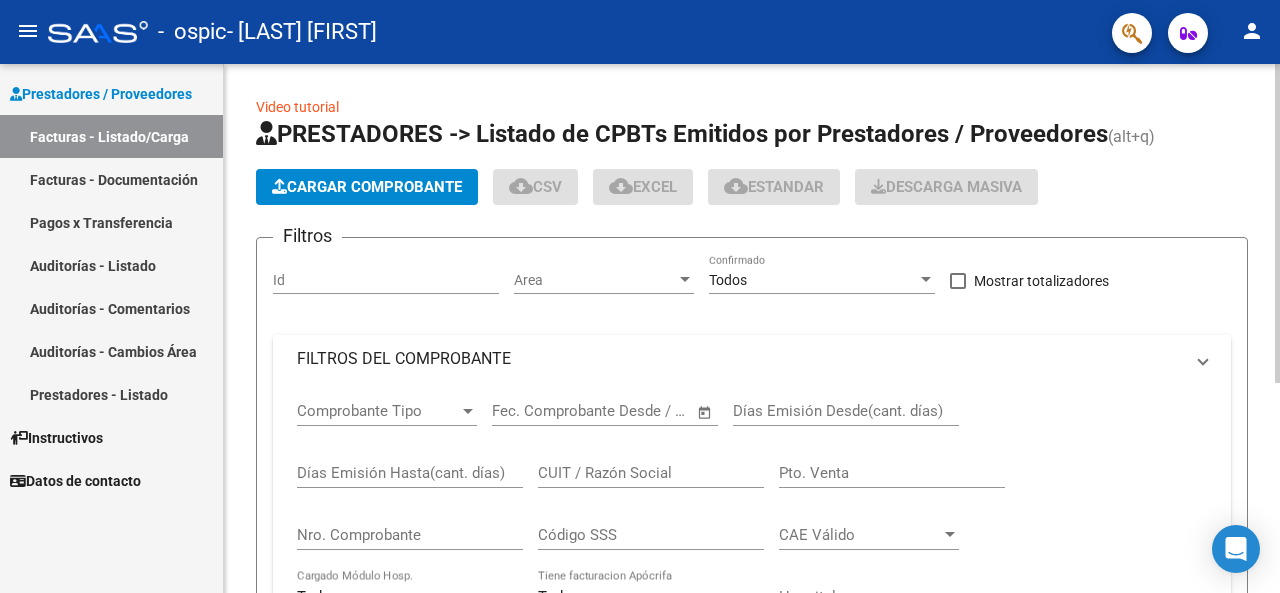 click on "Cargar Comprobante" 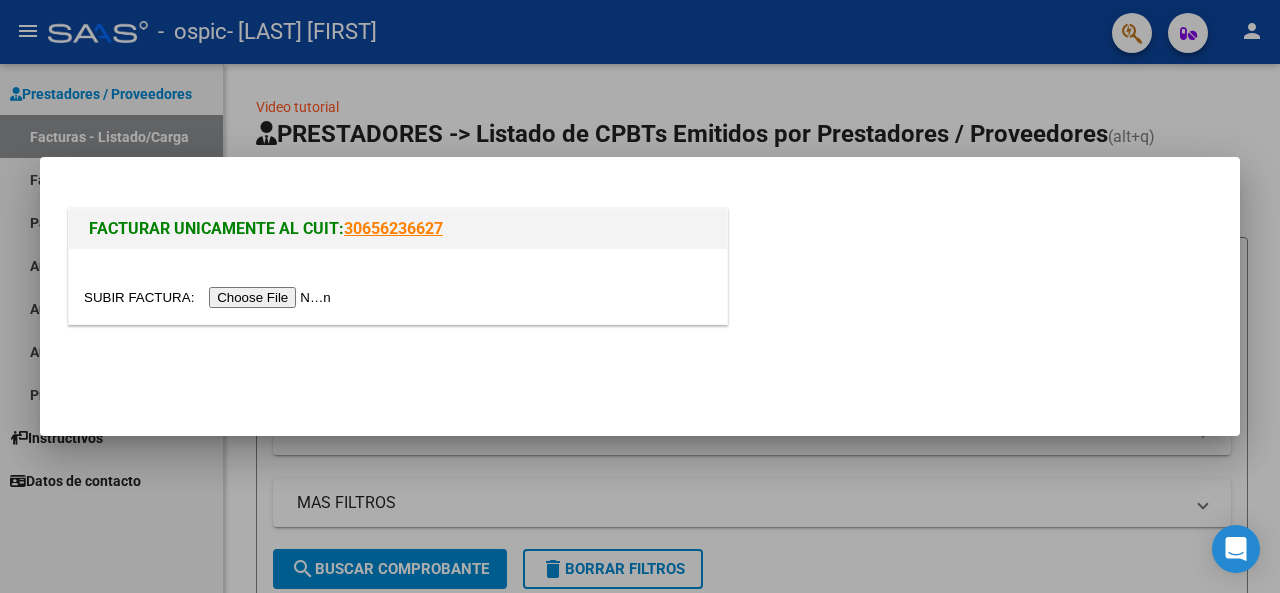 click at bounding box center (210, 297) 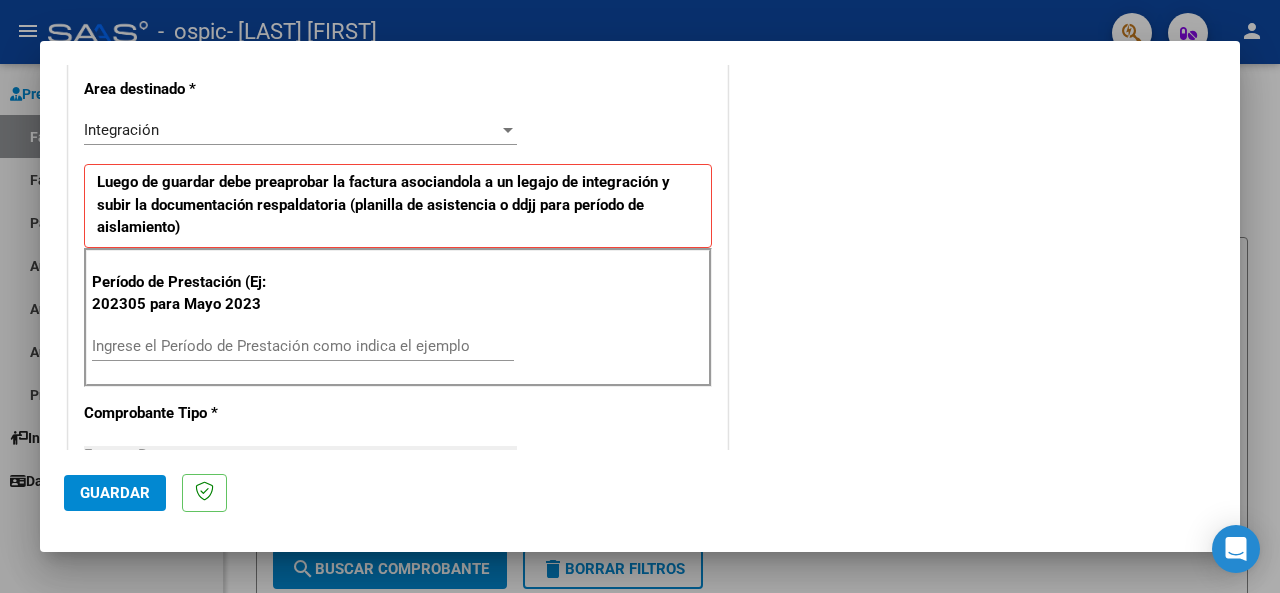 scroll, scrollTop: 500, scrollLeft: 0, axis: vertical 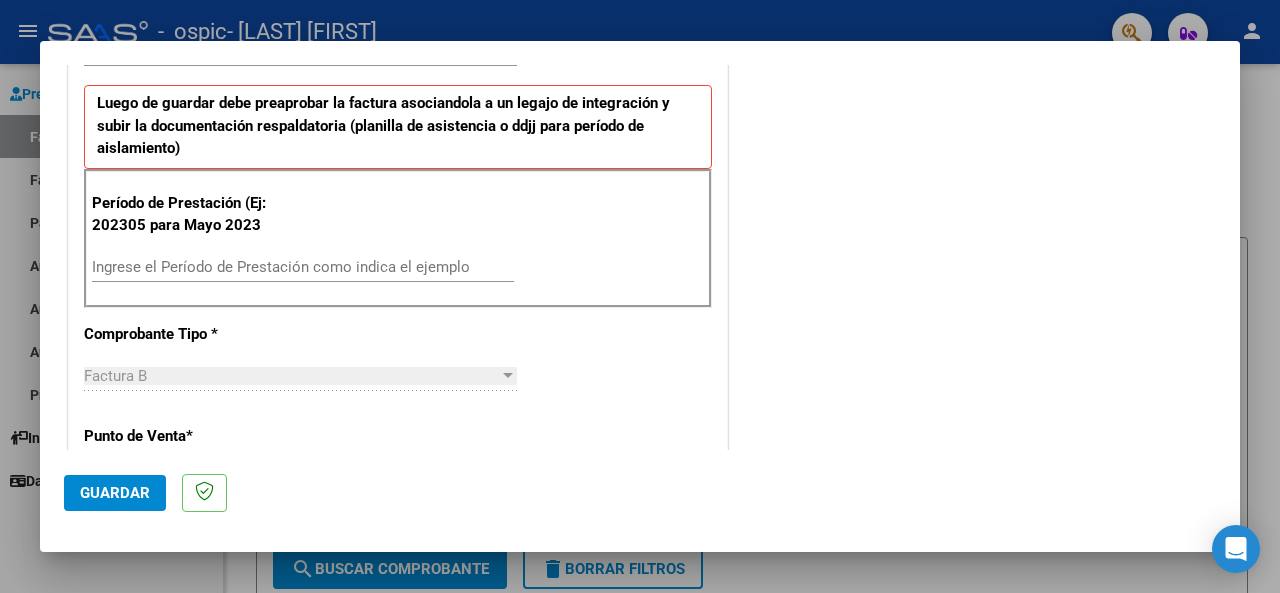 click on "Ingrese el Período de Prestación como indica el ejemplo" at bounding box center [303, 267] 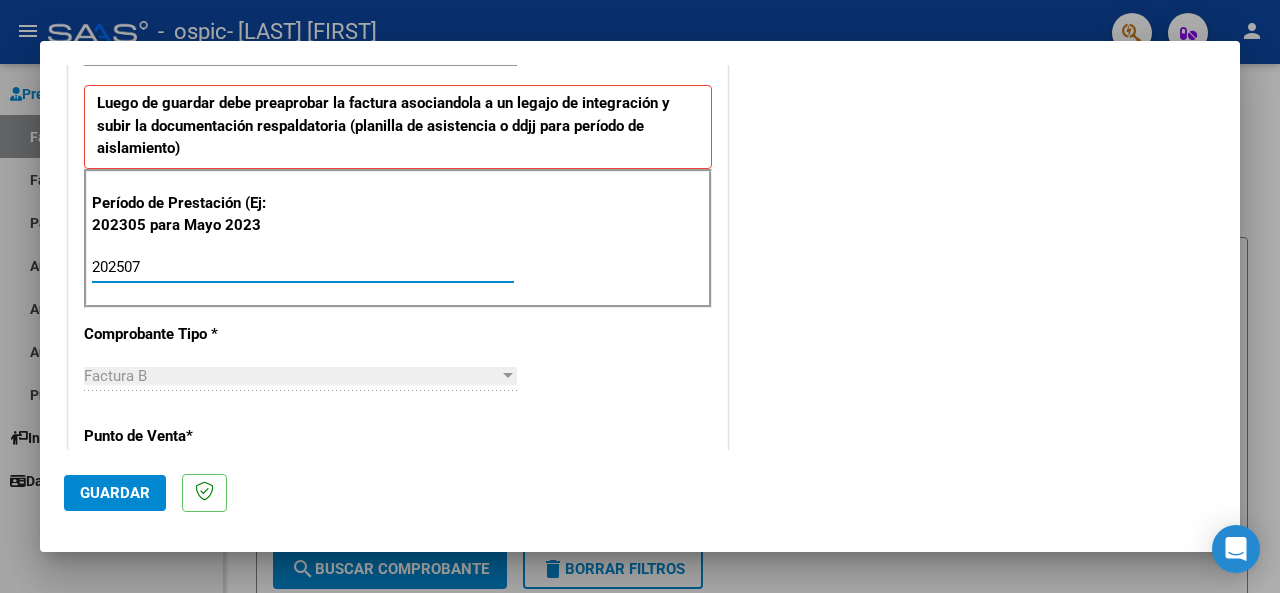 type on "202507" 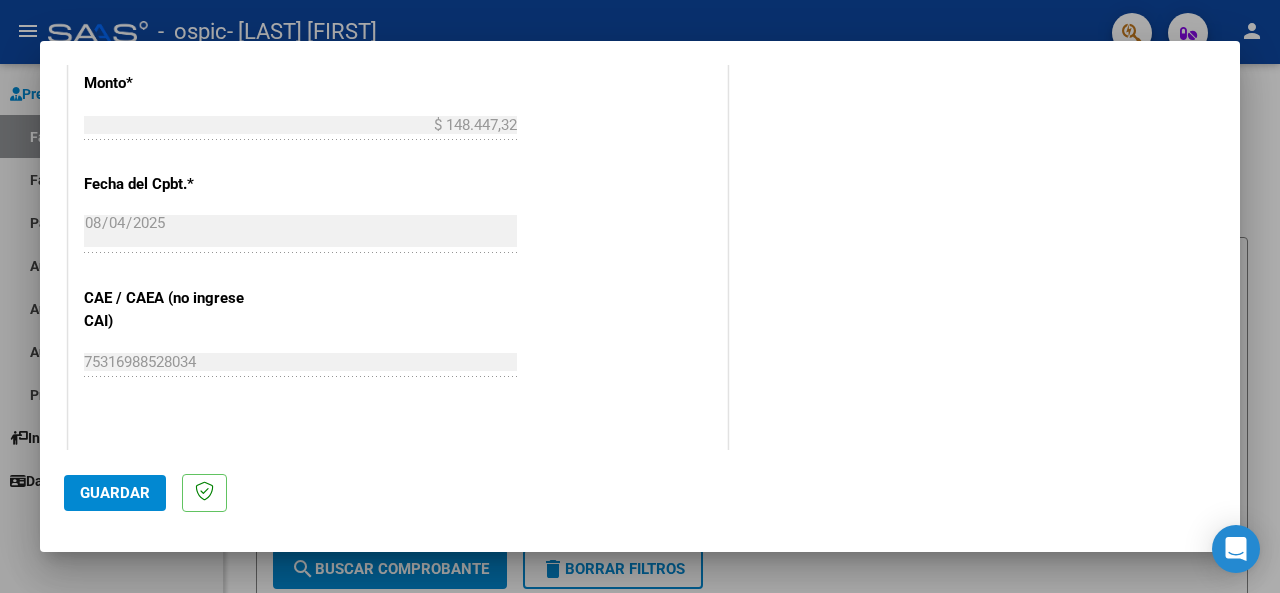 scroll, scrollTop: 1382, scrollLeft: 0, axis: vertical 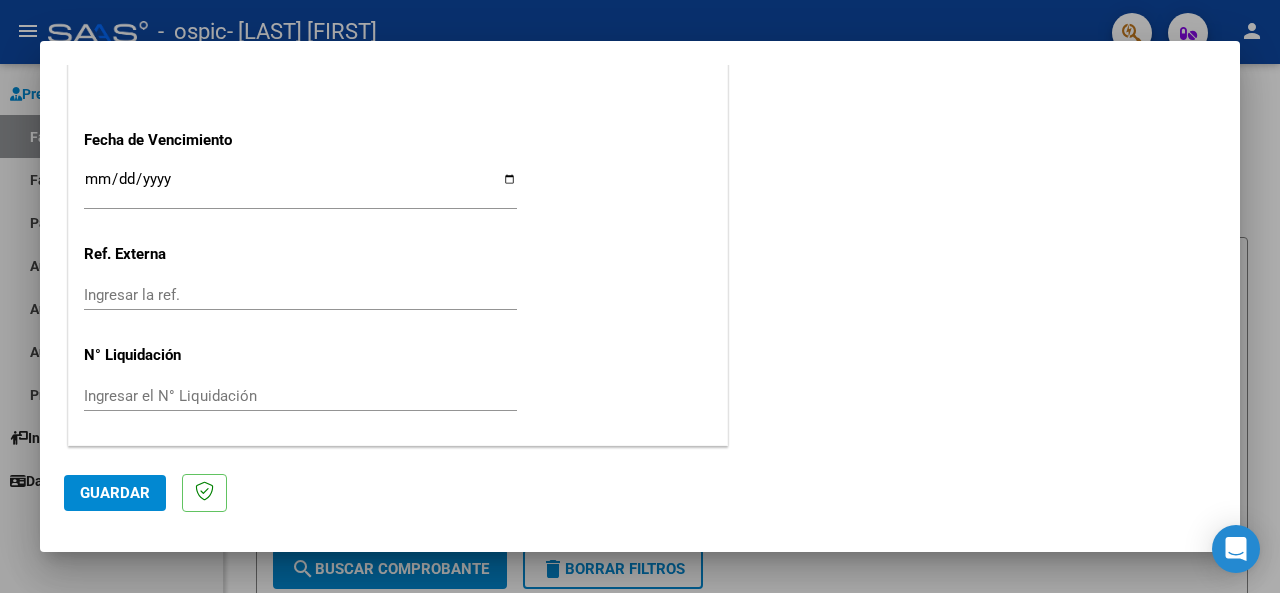click on "Guardar" 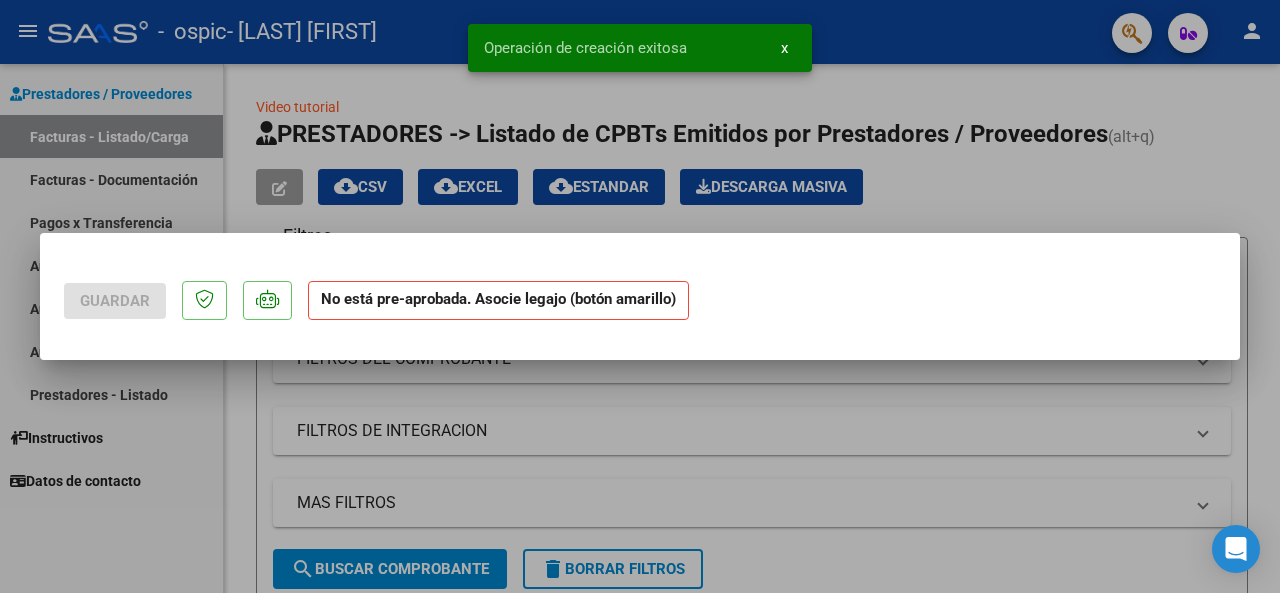 scroll, scrollTop: 0, scrollLeft: 0, axis: both 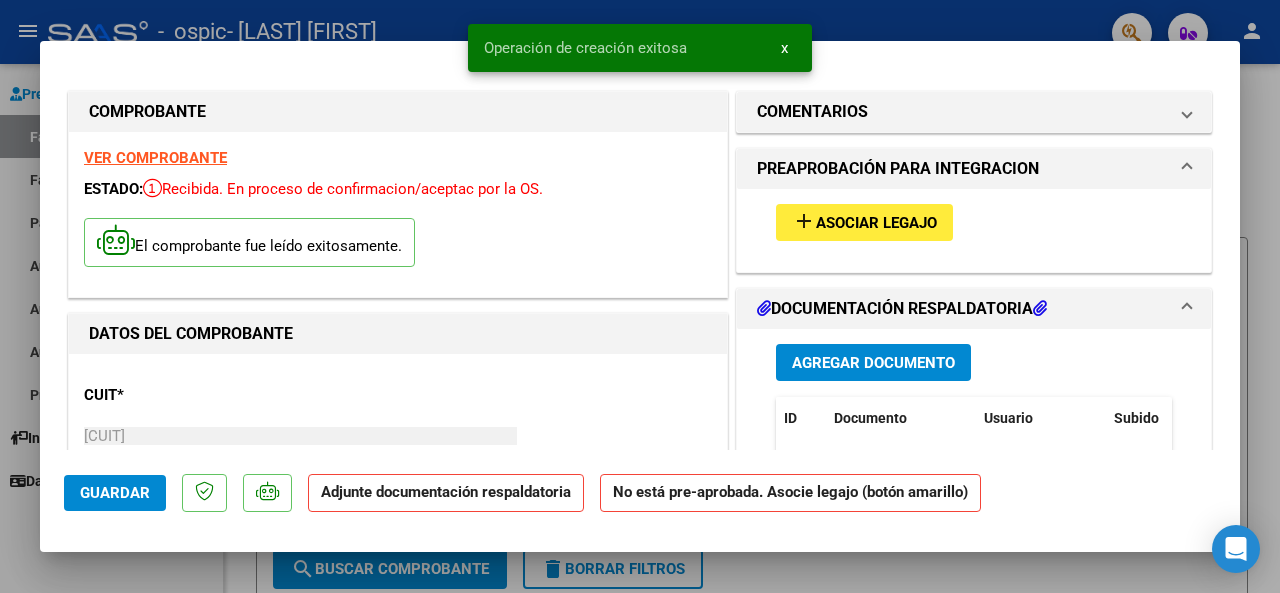 click on "Asociar Legajo" at bounding box center [876, 223] 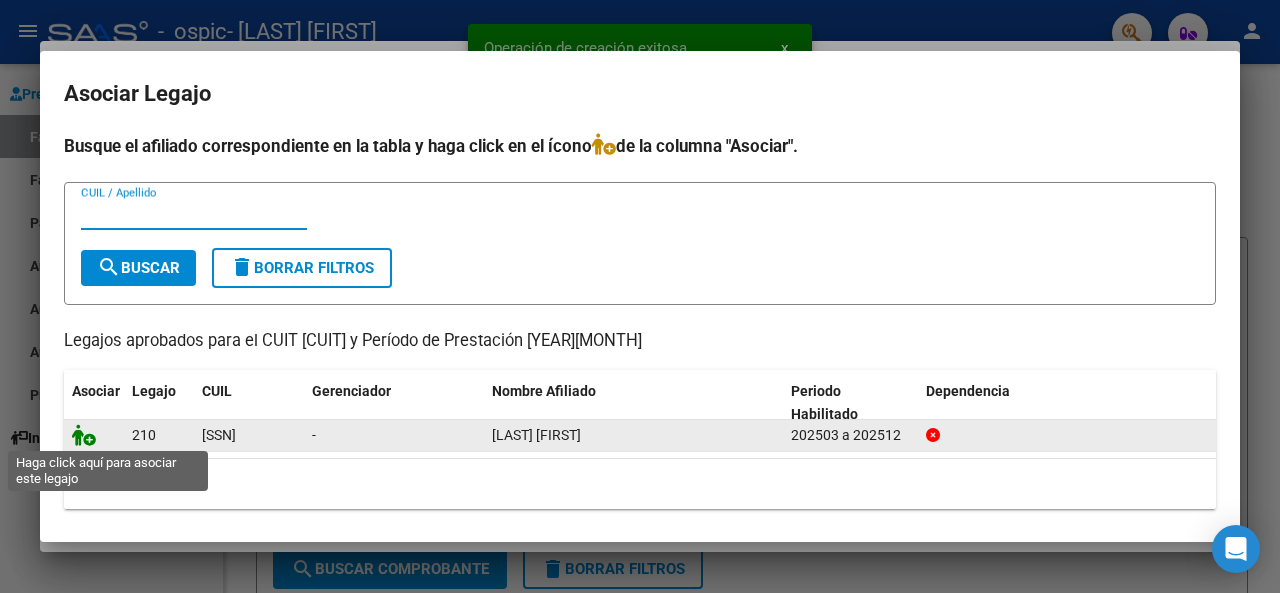 click 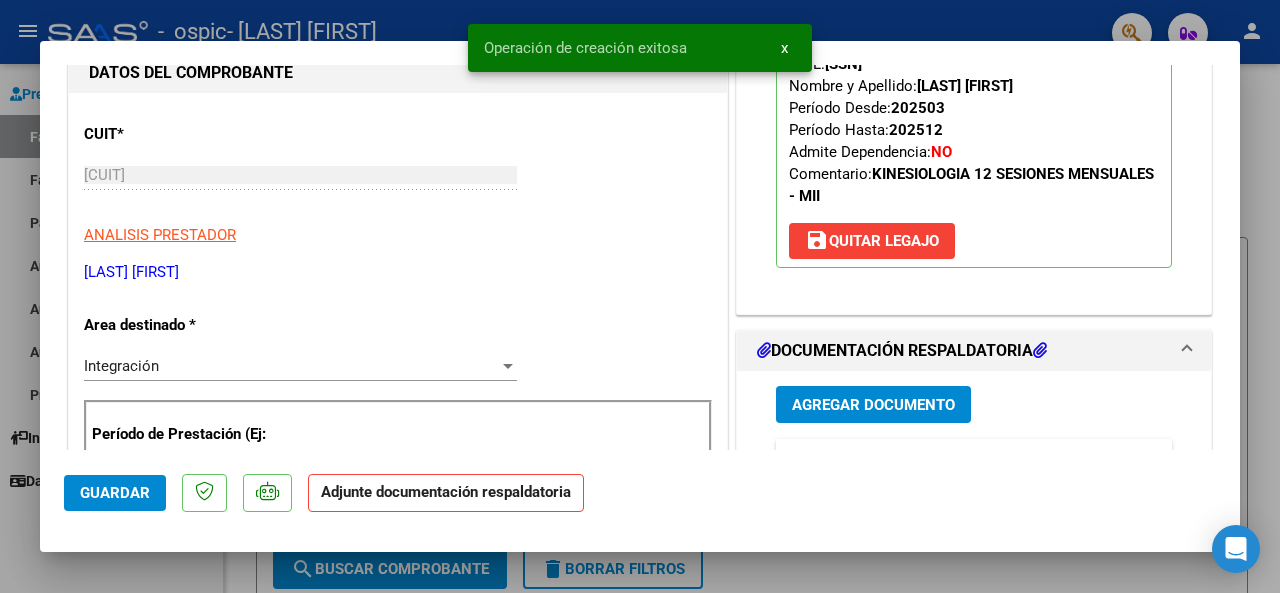 scroll, scrollTop: 300, scrollLeft: 0, axis: vertical 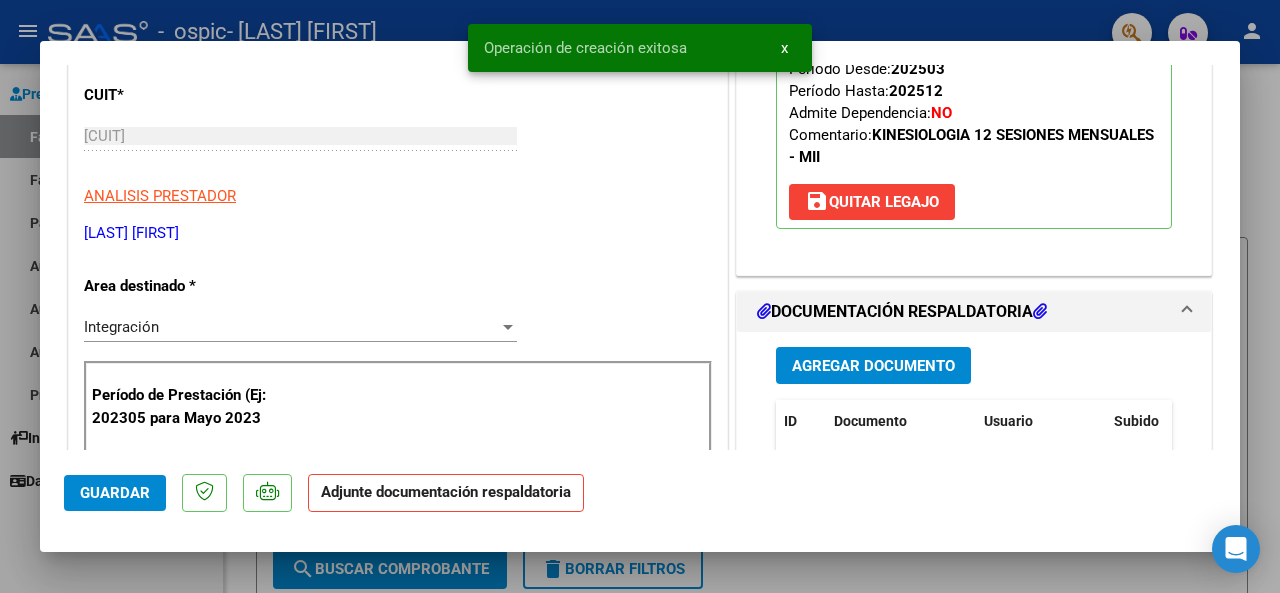 click on "Agregar Documento" at bounding box center [873, 366] 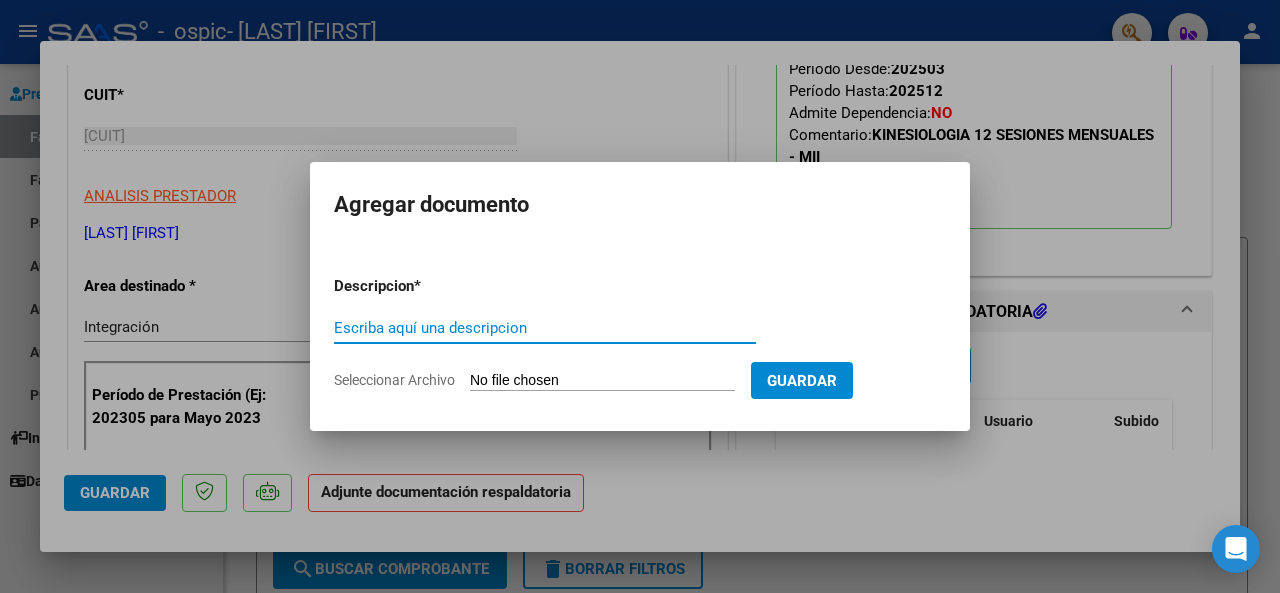 click on "Escriba aquí una descripcion" at bounding box center [545, 328] 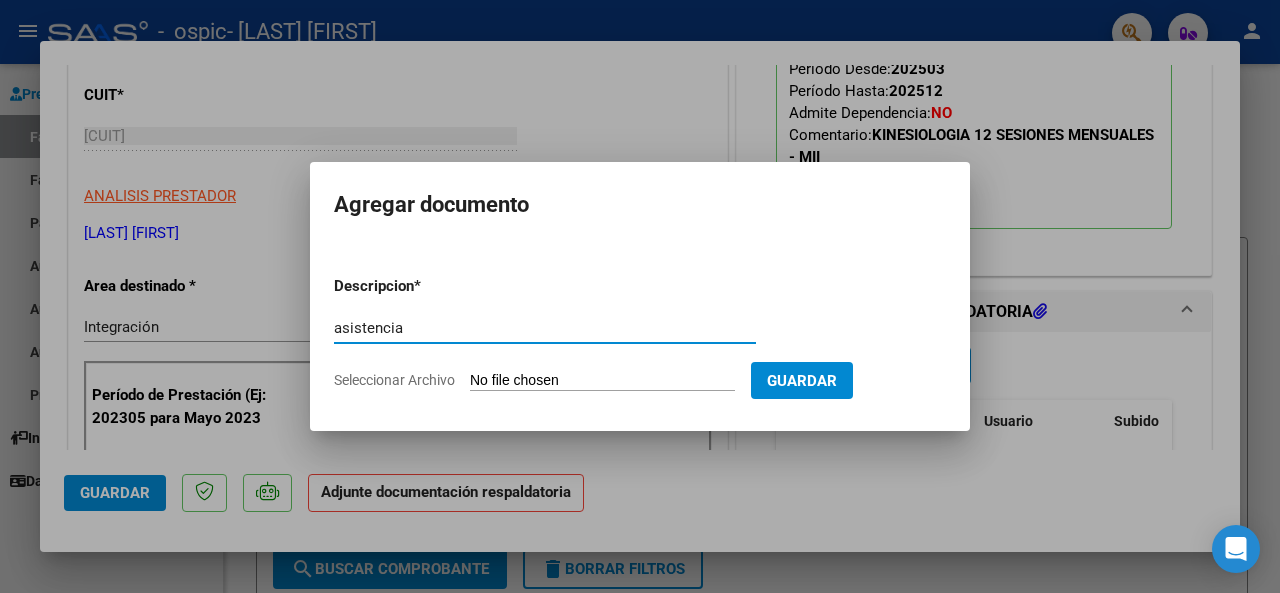 type on "asistencia" 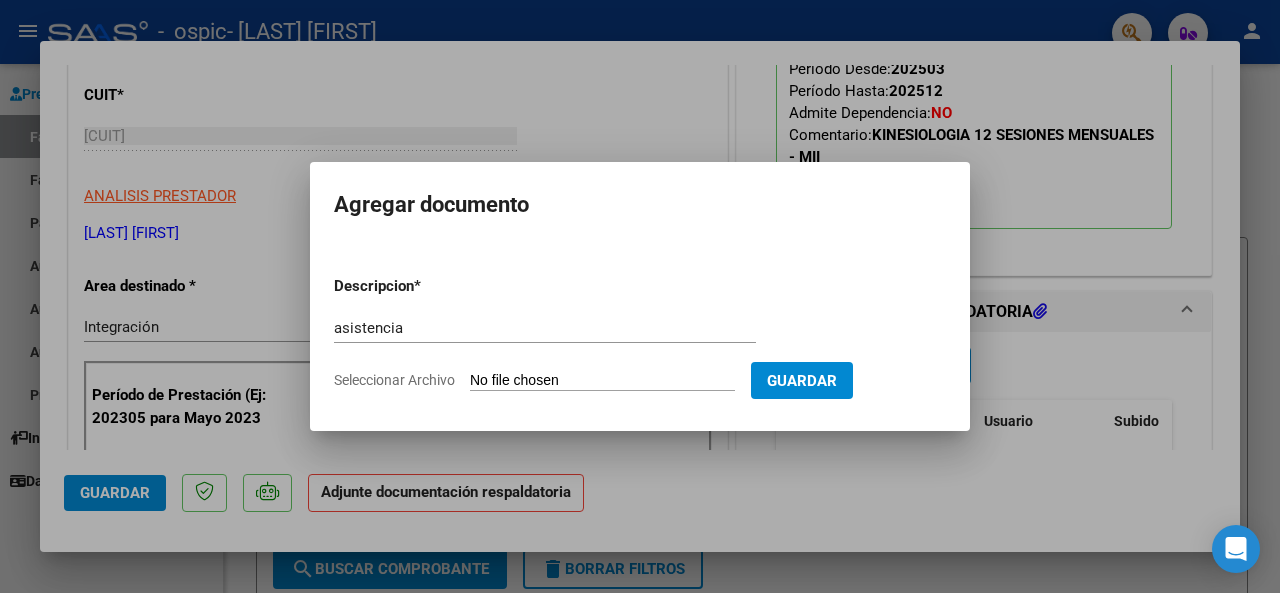 type on "C:\fakepath\20220264506_006_00004_00000248.pdf" 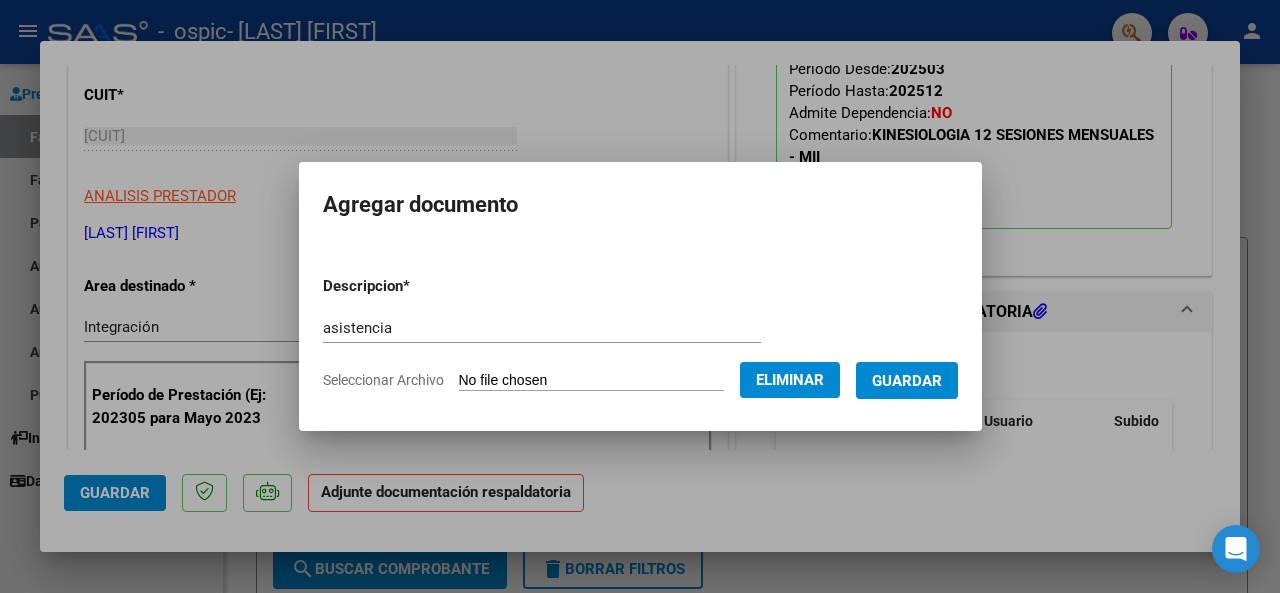 click on "Guardar" at bounding box center [907, 381] 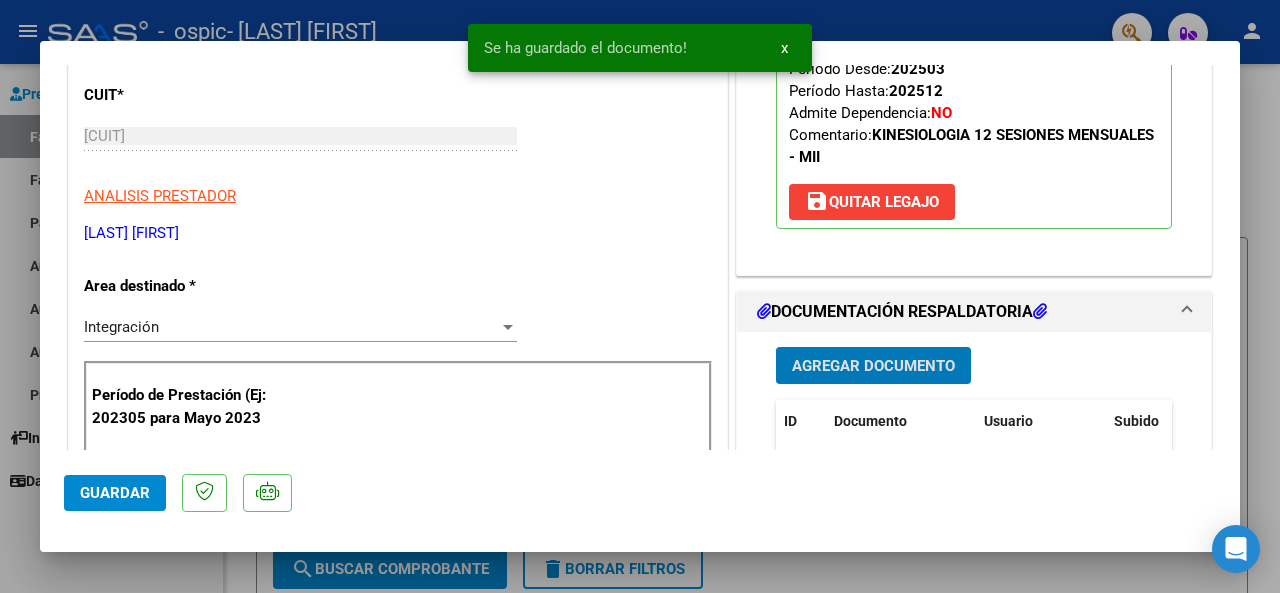 click on "Guardar" 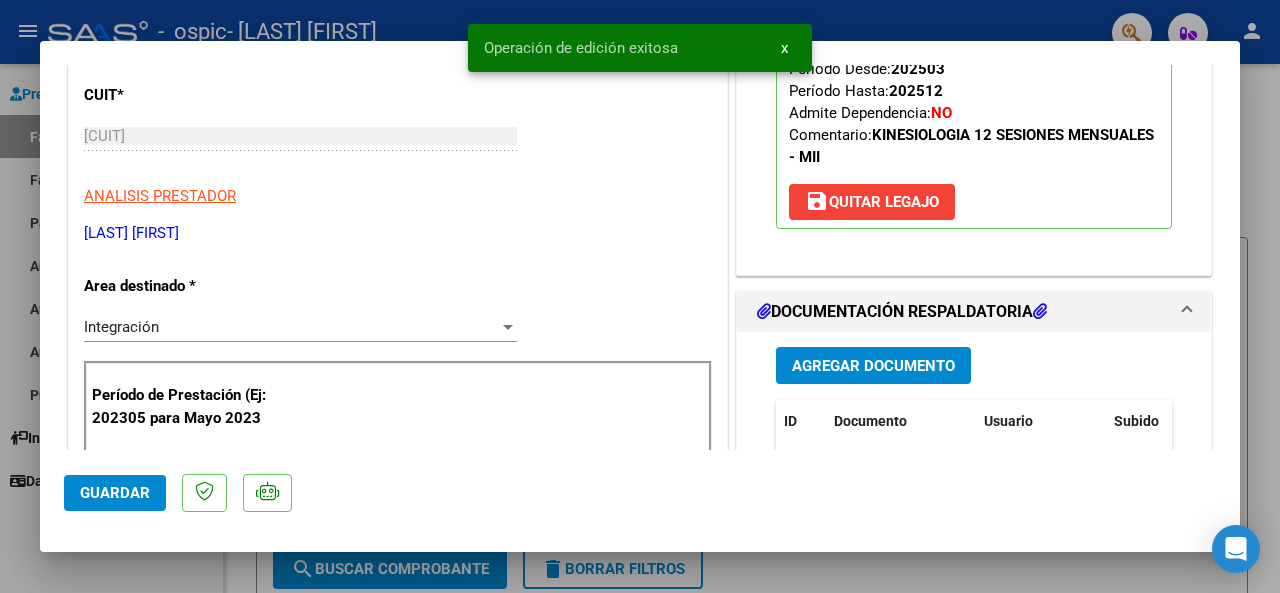 click at bounding box center [640, 296] 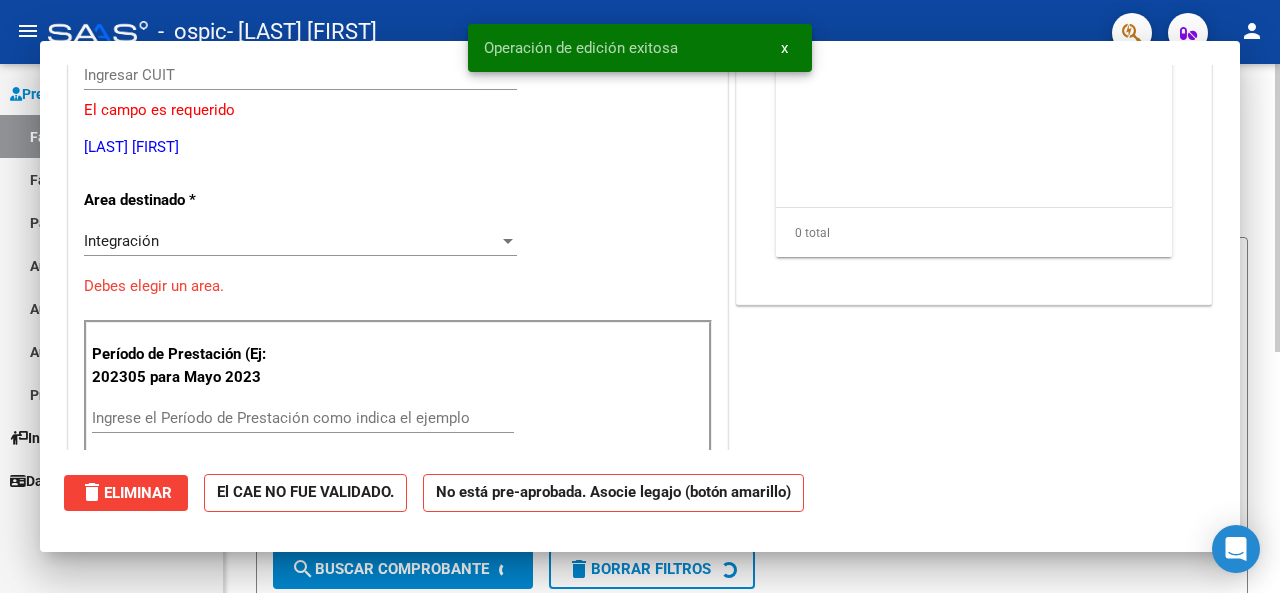 scroll, scrollTop: 0, scrollLeft: 0, axis: both 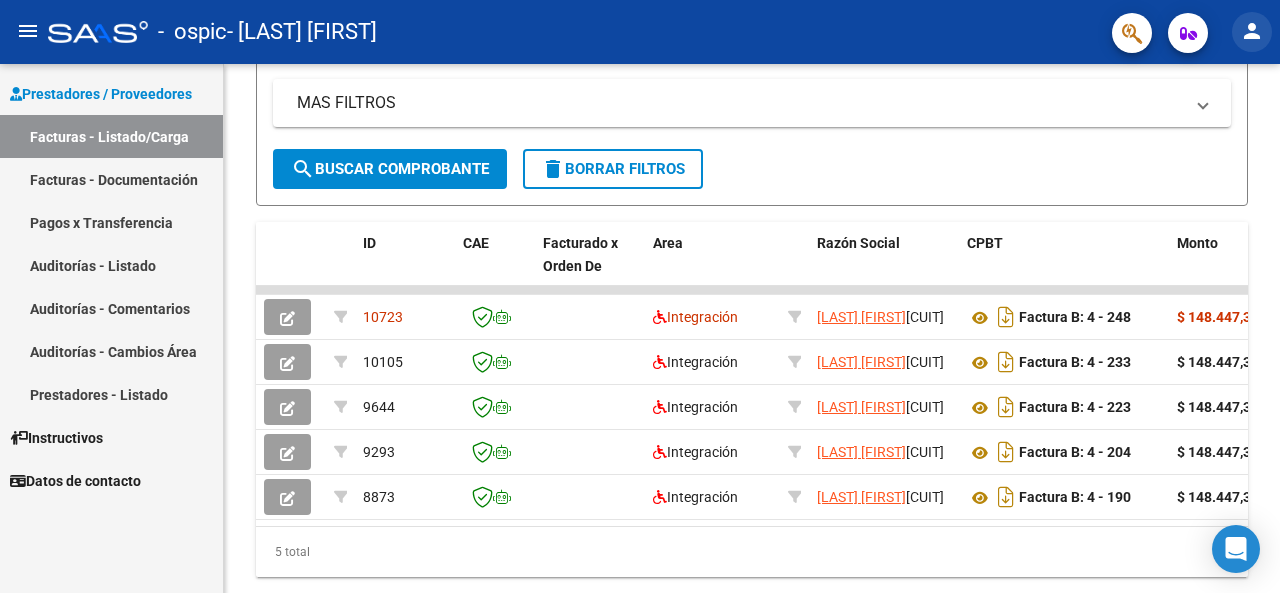 click on "person" 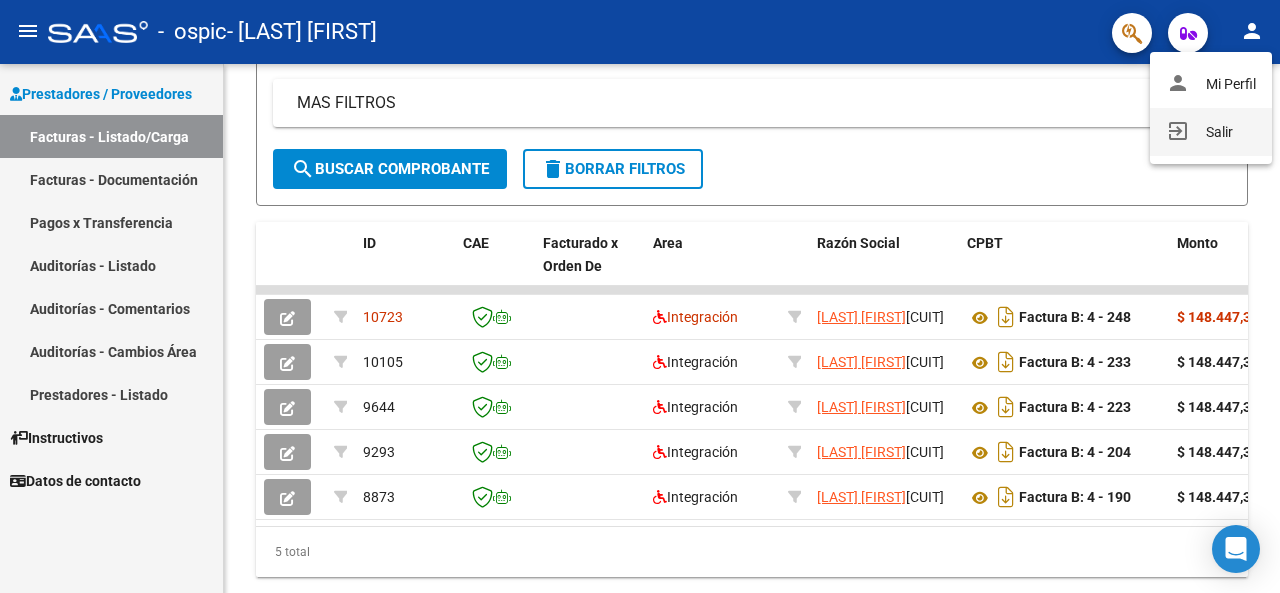 click on "exit_to_app  Salir" at bounding box center (1211, 132) 